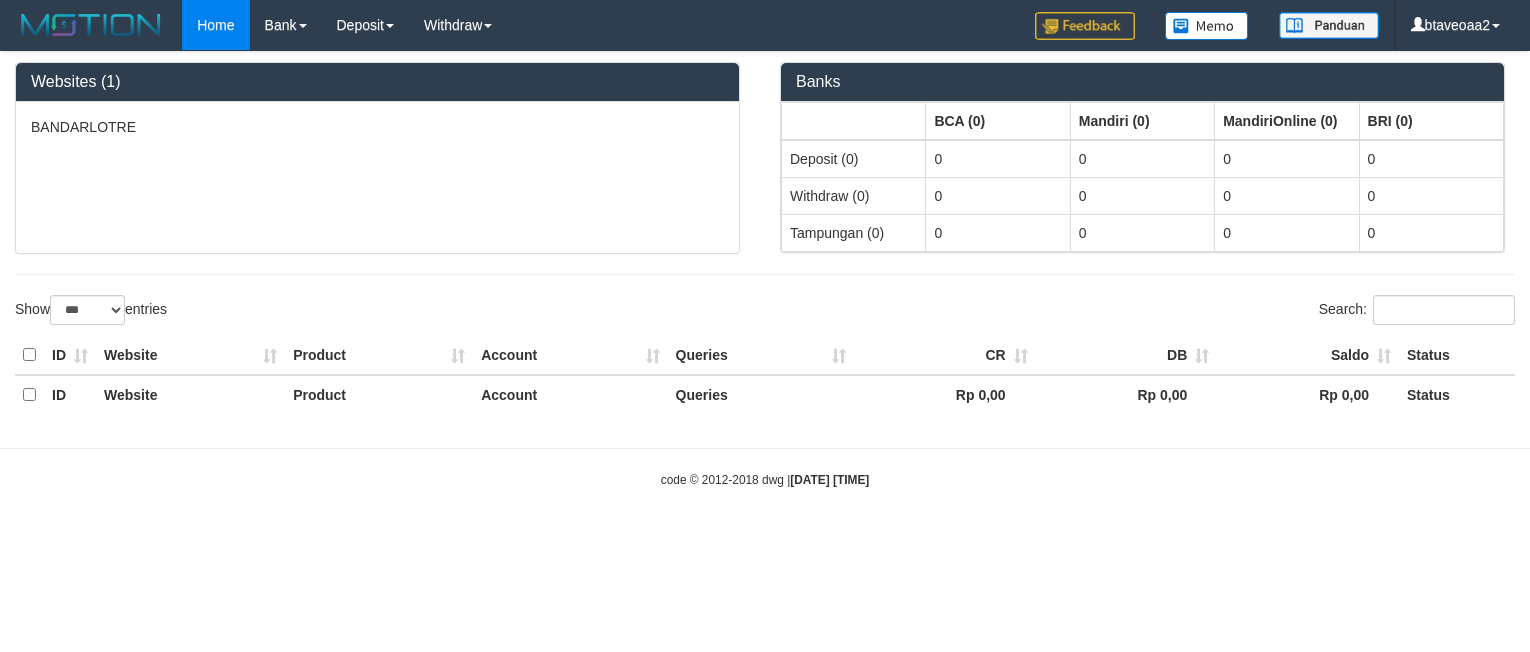 select on "***" 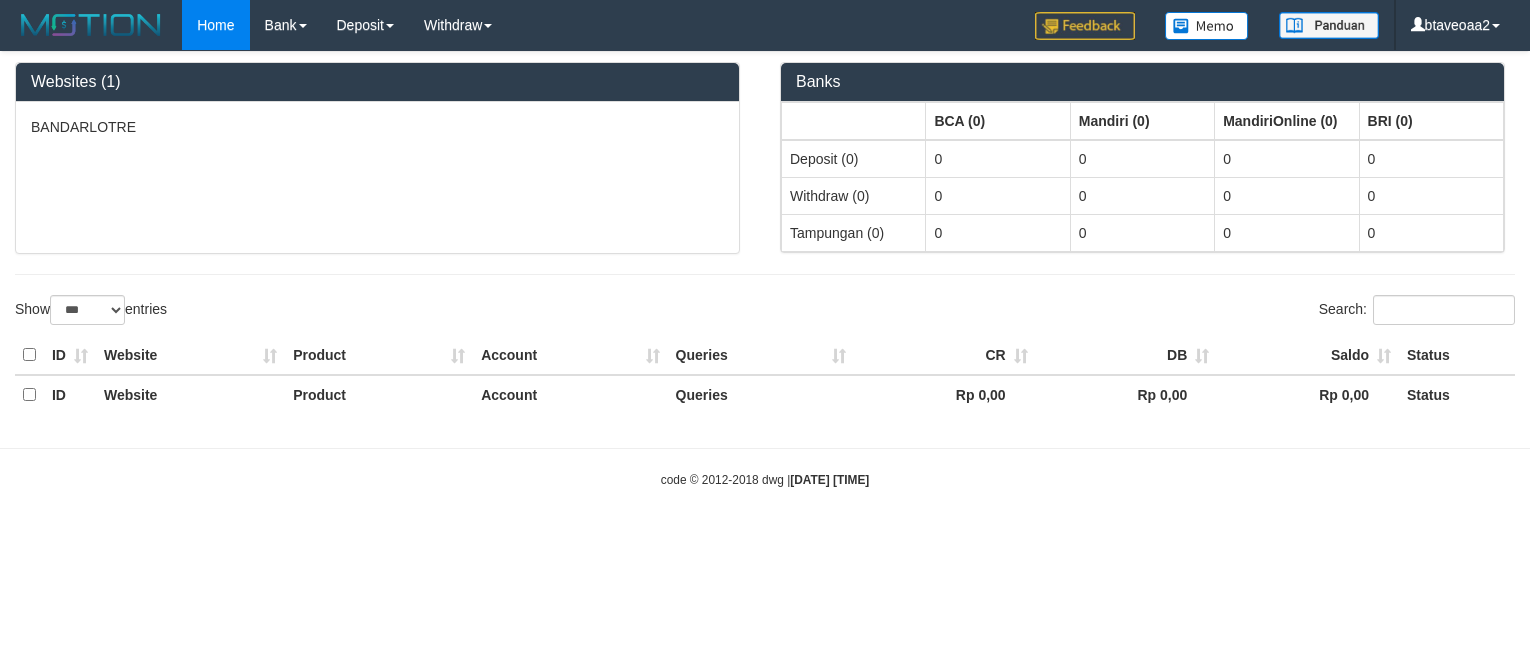 scroll, scrollTop: 0, scrollLeft: 0, axis: both 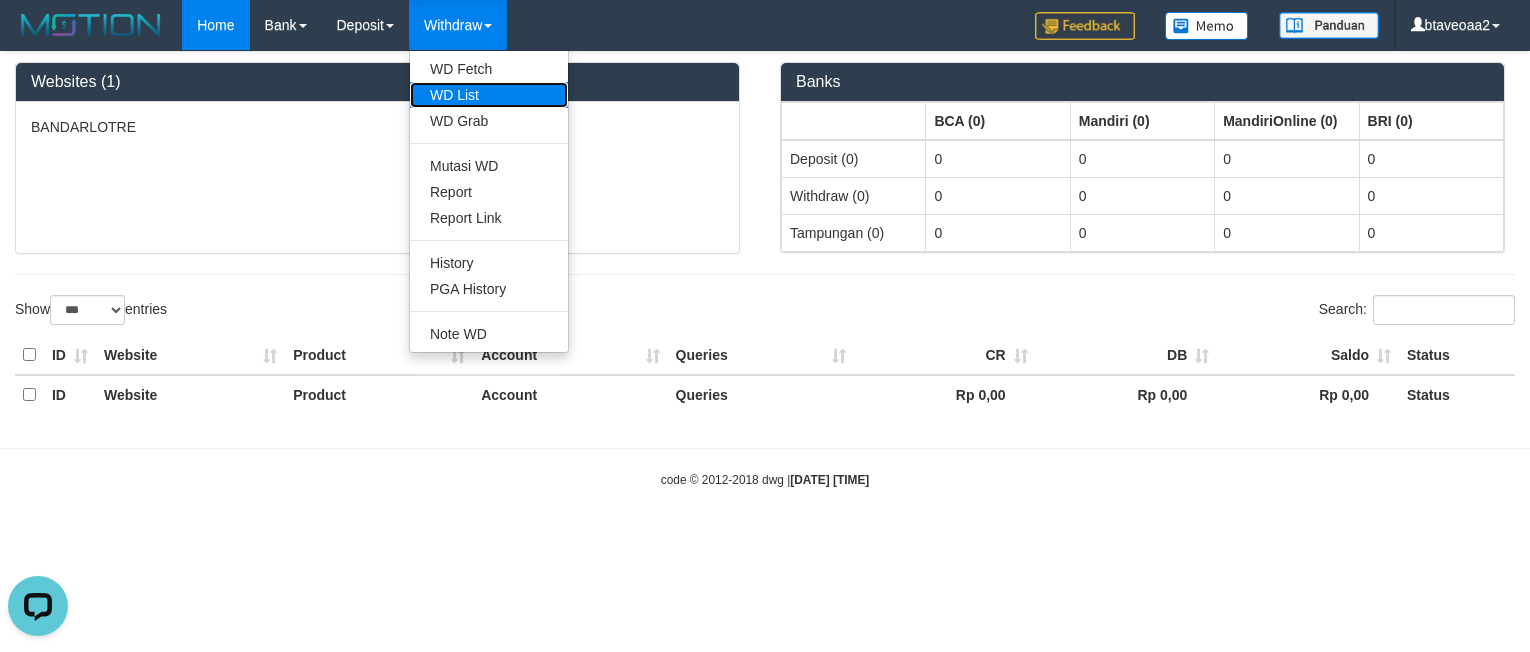 click on "WD List" at bounding box center [489, 95] 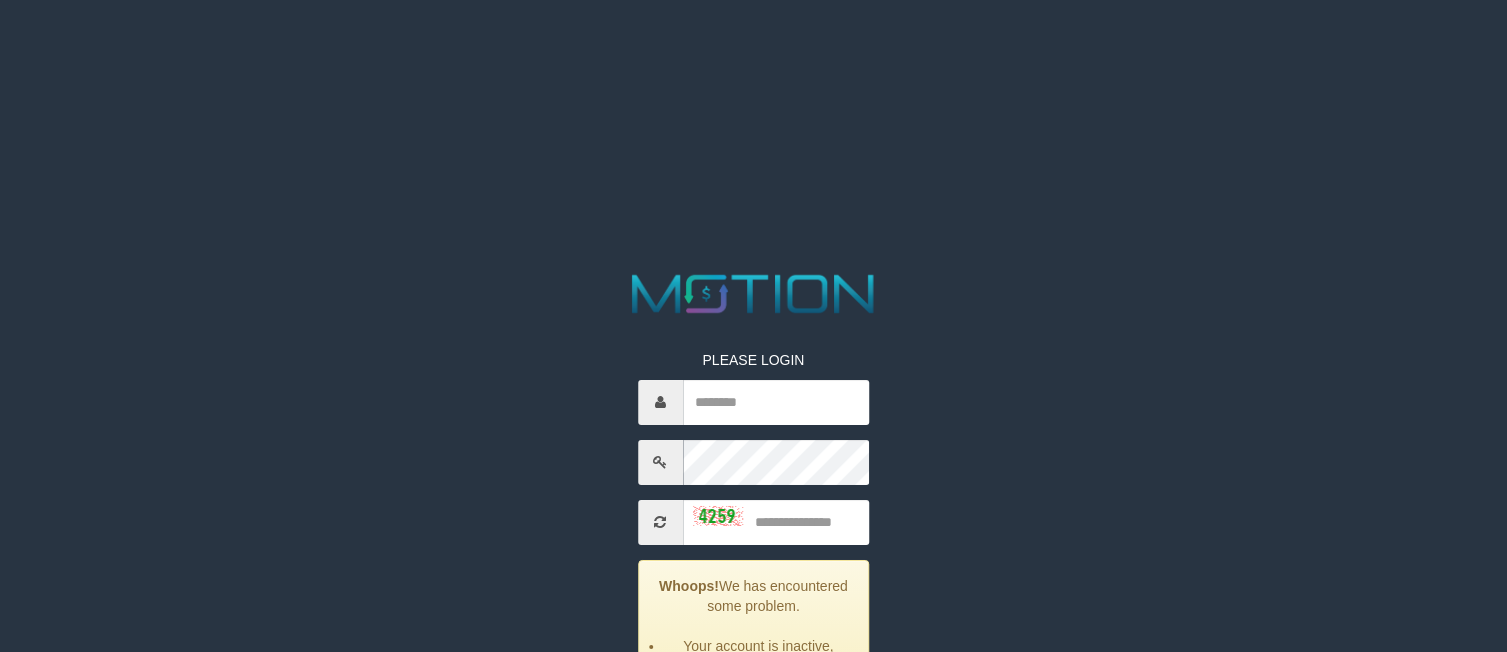 scroll, scrollTop: 0, scrollLeft: 0, axis: both 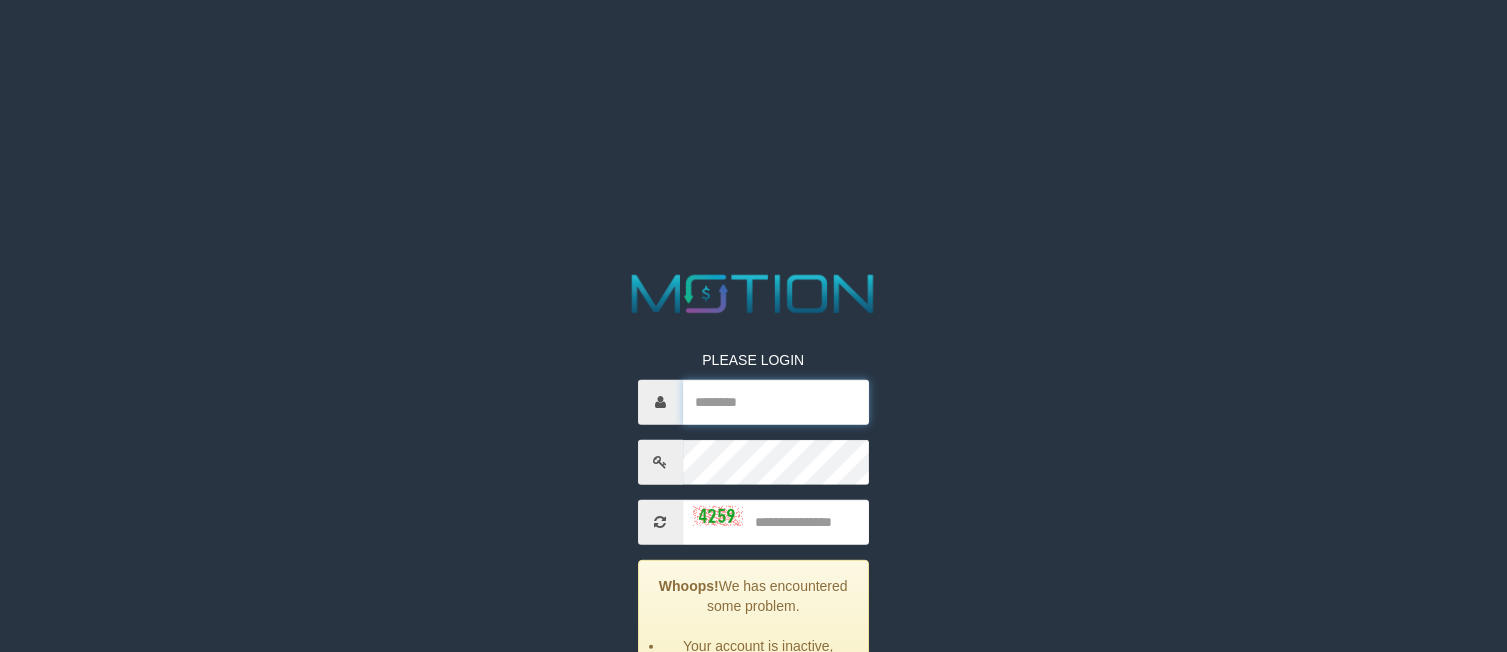 type on "*********" 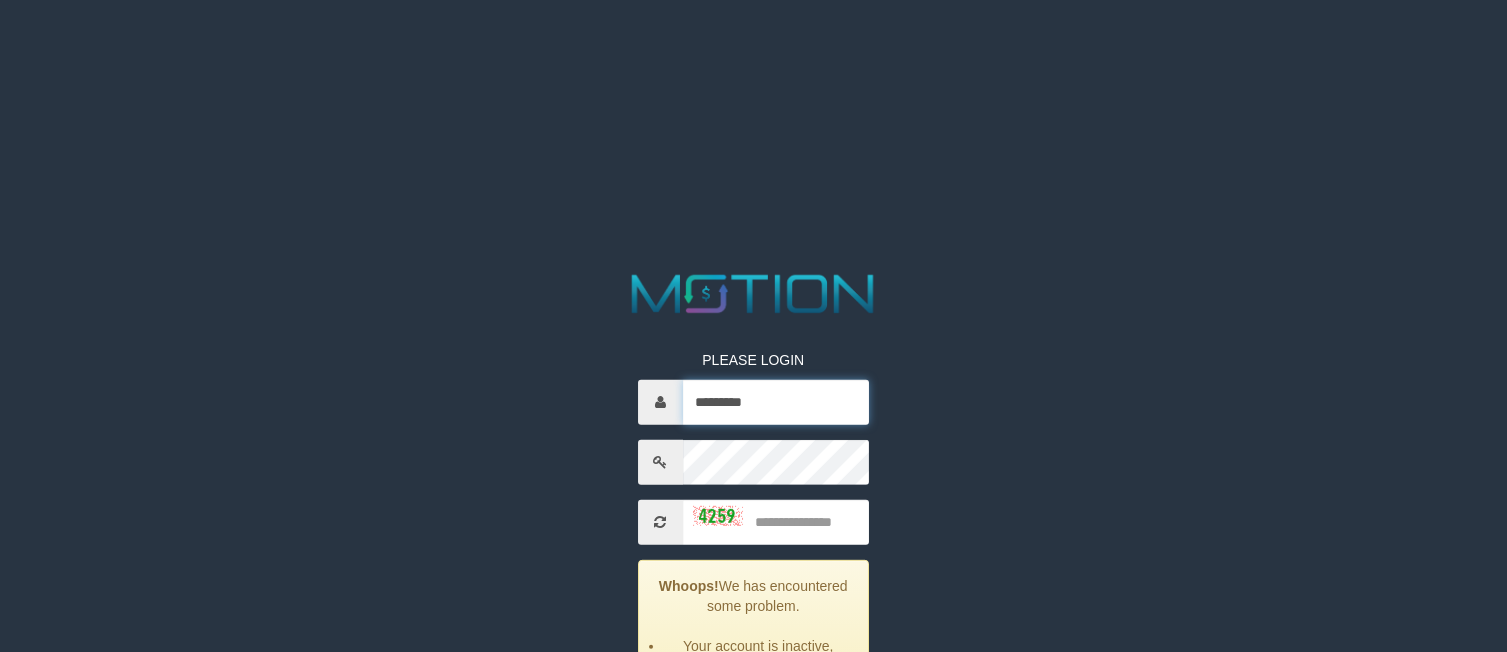 click on "*********" at bounding box center (776, 402) 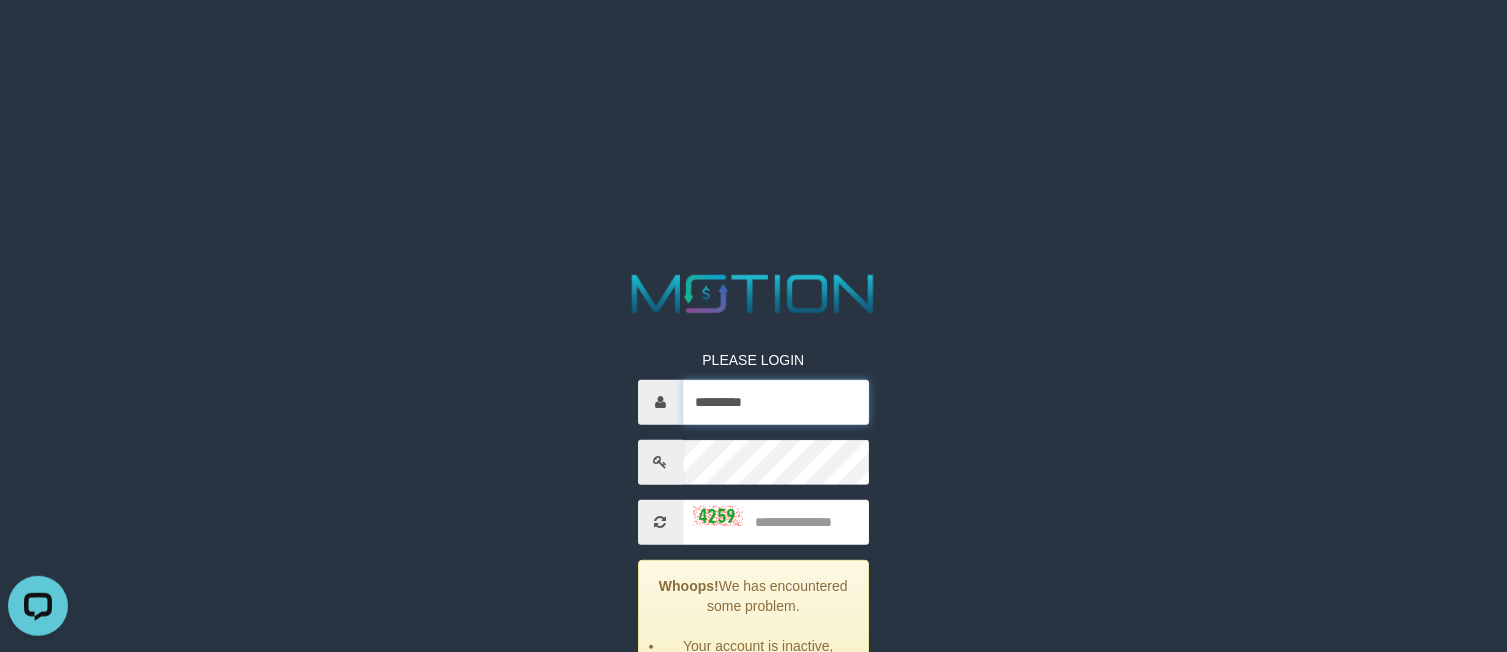 scroll, scrollTop: 0, scrollLeft: 0, axis: both 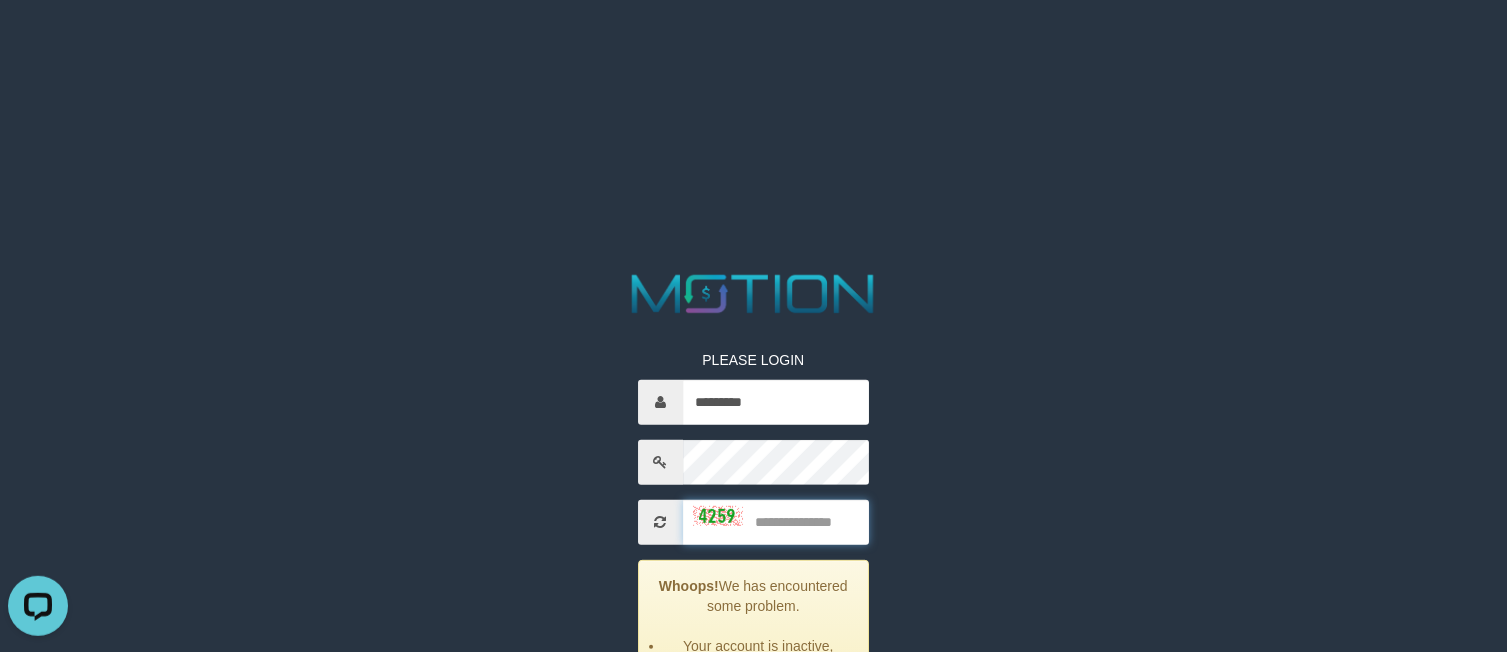 click at bounding box center (776, 522) 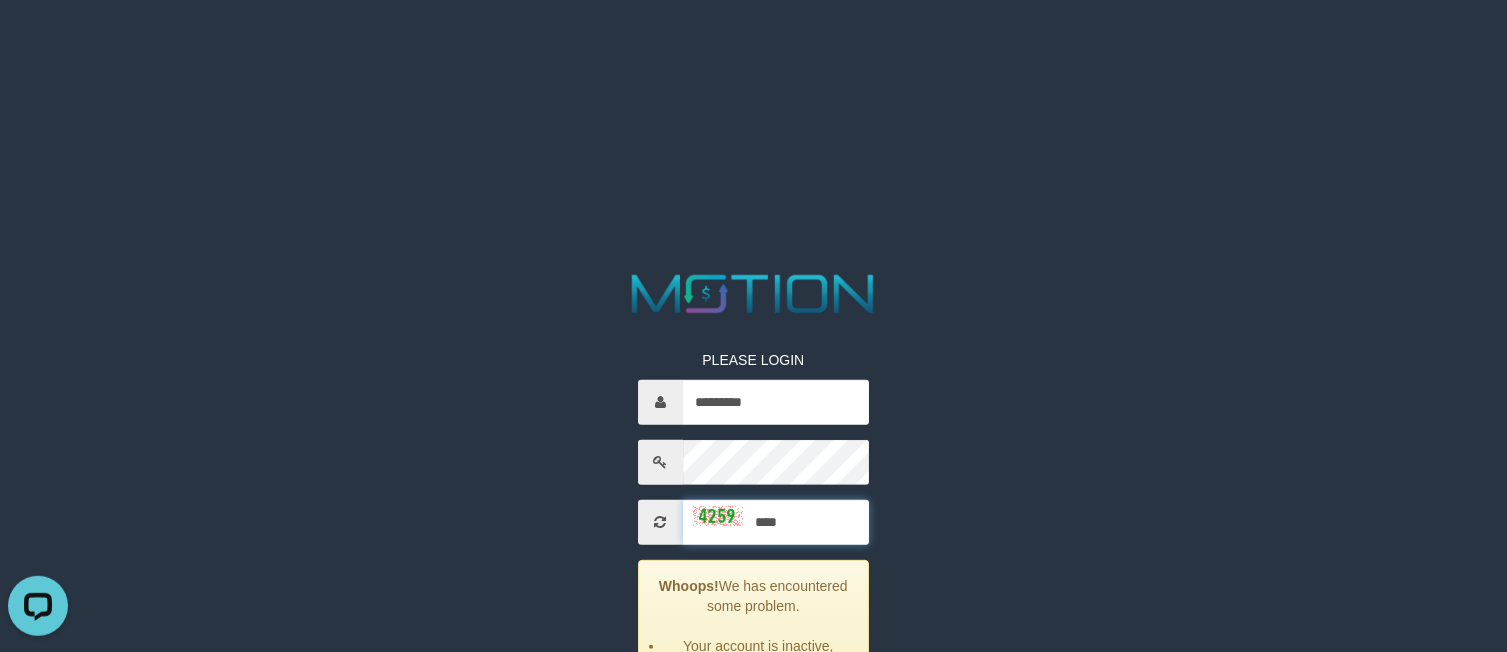 type on "****" 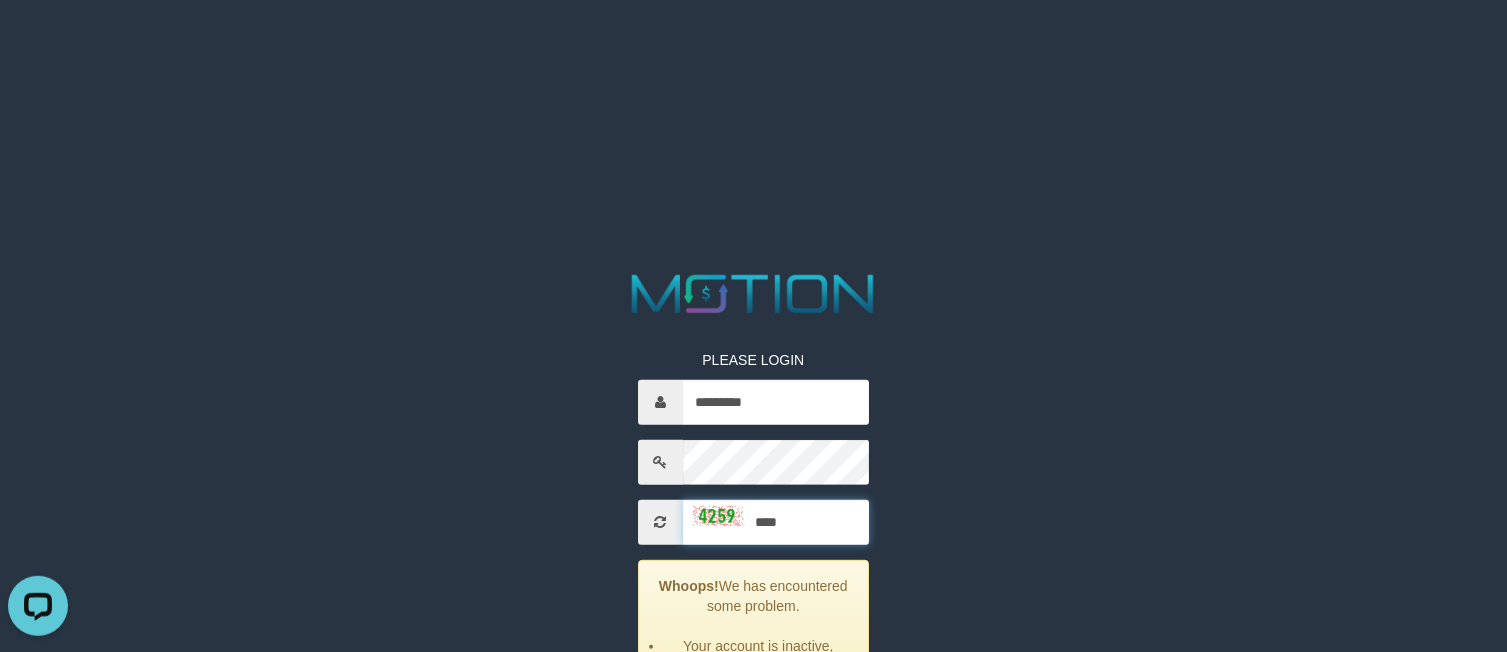 click on "*****" at bounding box center [753, 753] 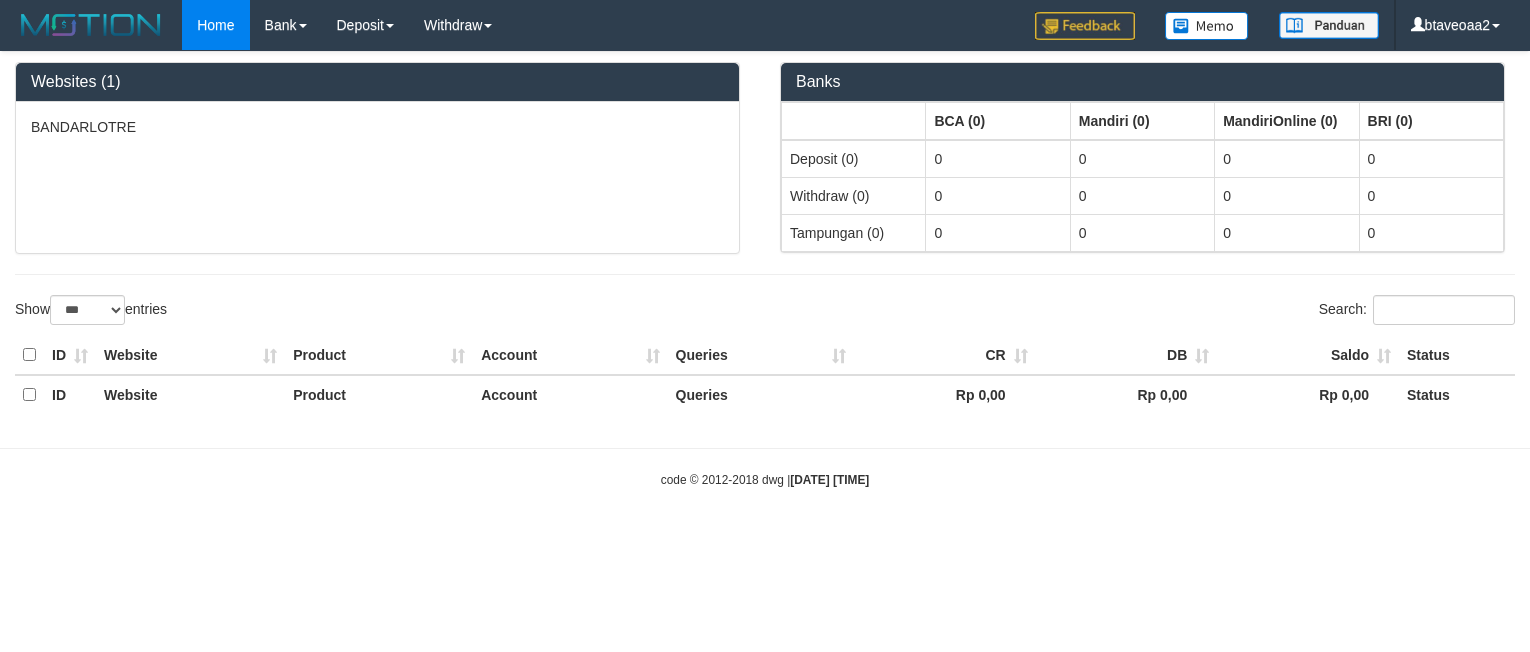 select on "***" 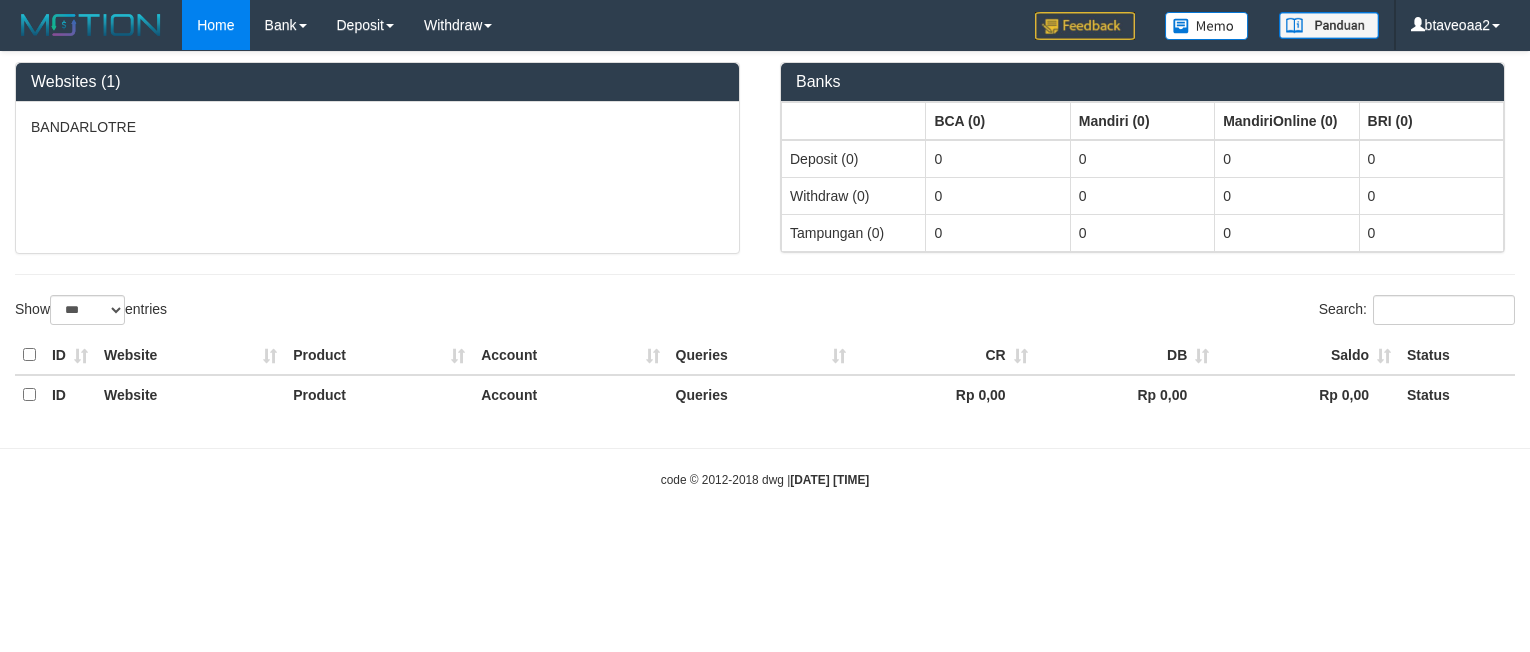 scroll, scrollTop: 0, scrollLeft: 0, axis: both 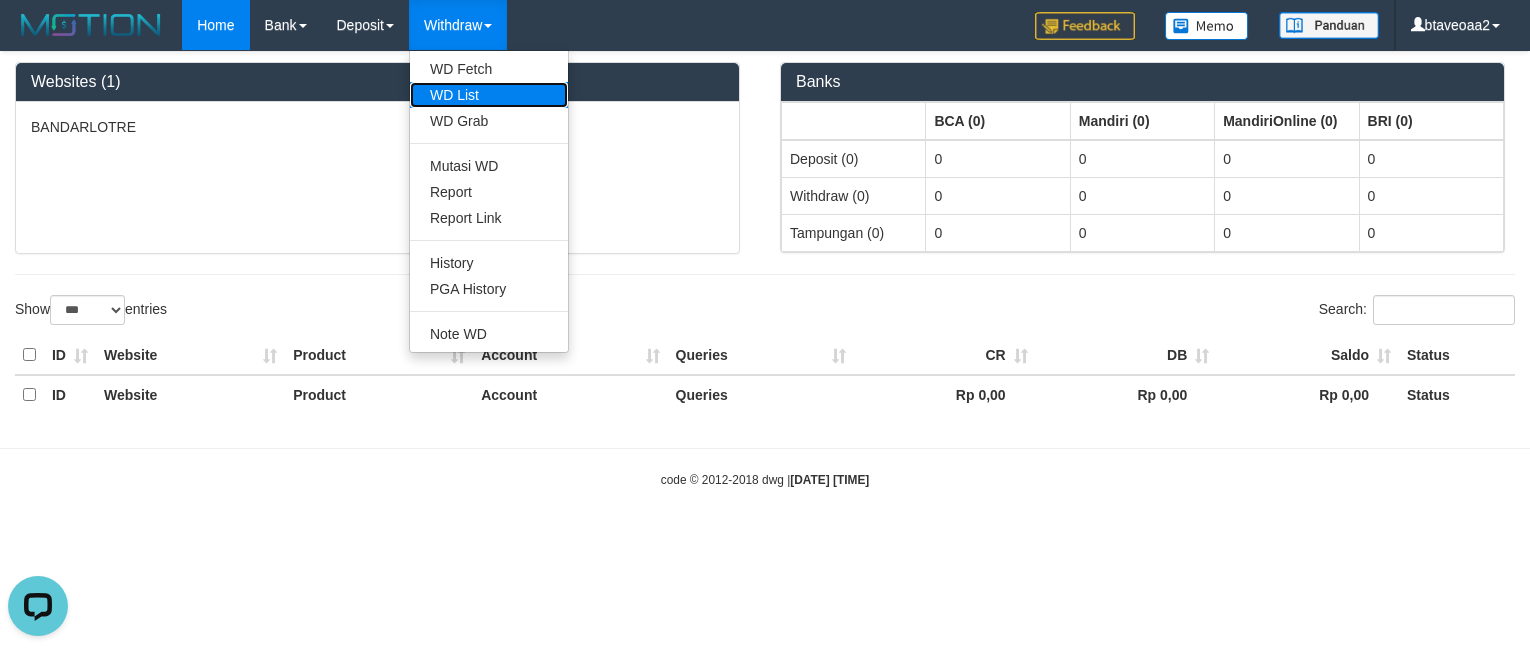 click on "WD List" at bounding box center (489, 95) 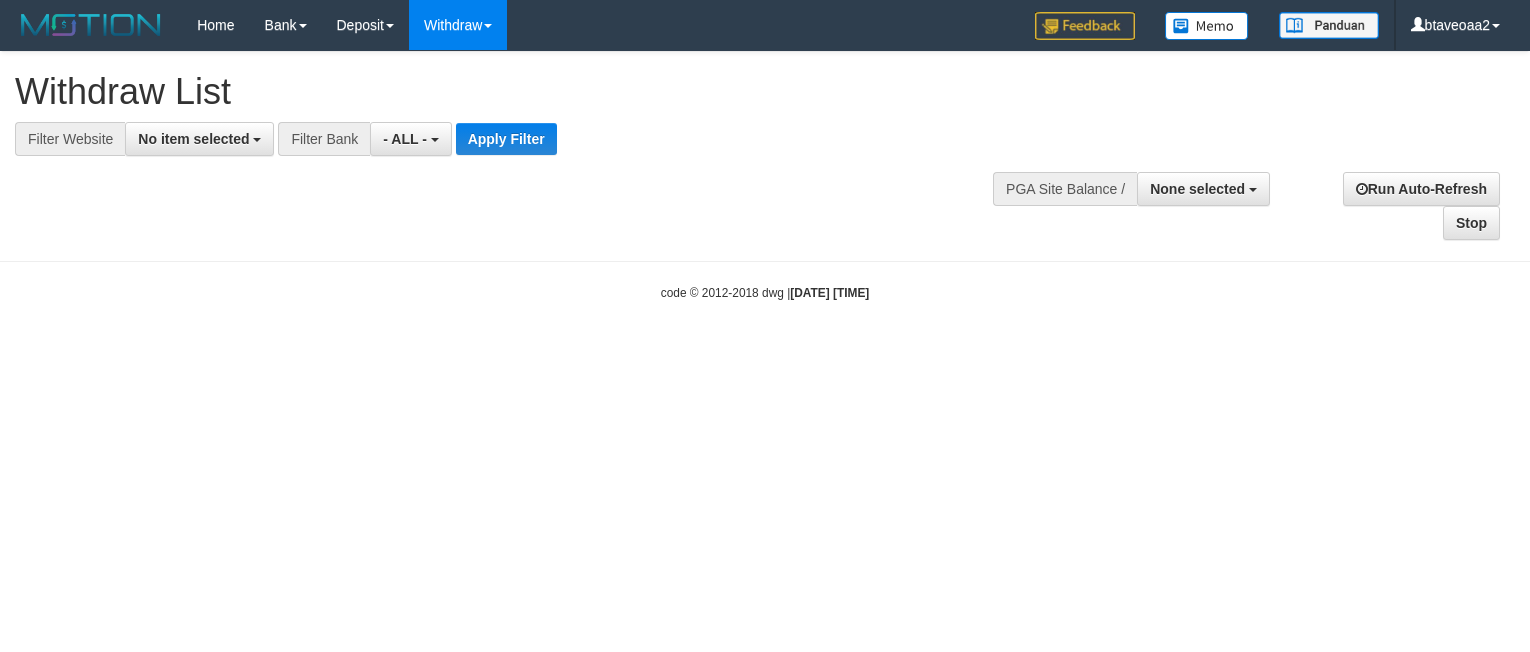 select 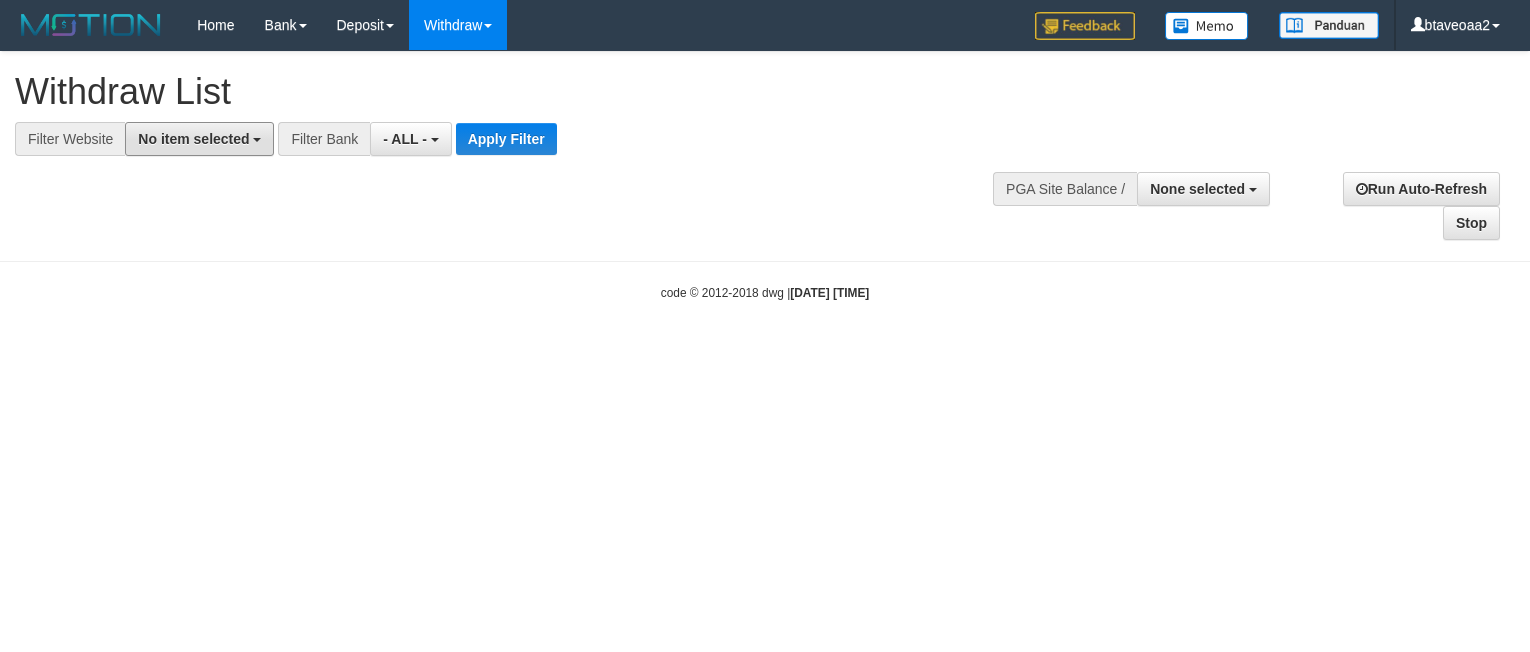 drag, startPoint x: 213, startPoint y: 138, endPoint x: 231, endPoint y: 241, distance: 104.56099 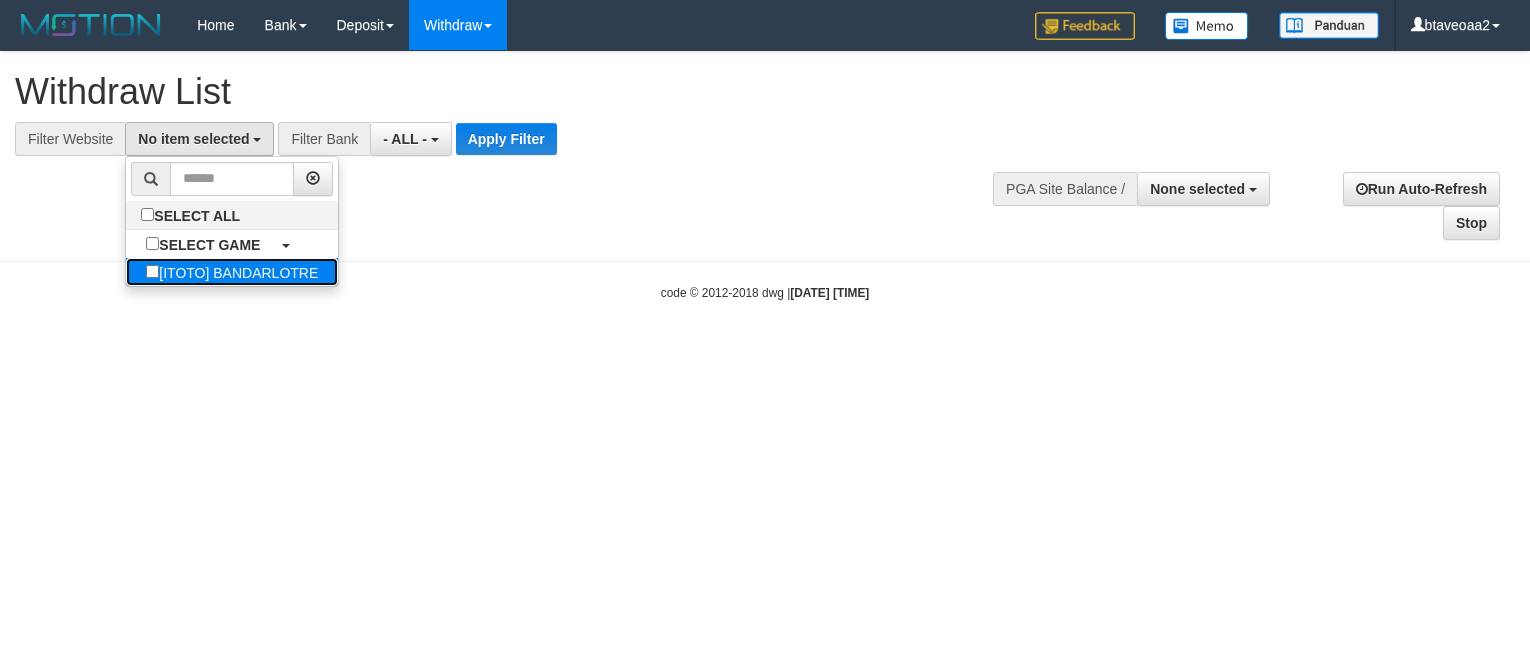 click on "[ITOTO] BANDARLOTRE" at bounding box center [232, 272] 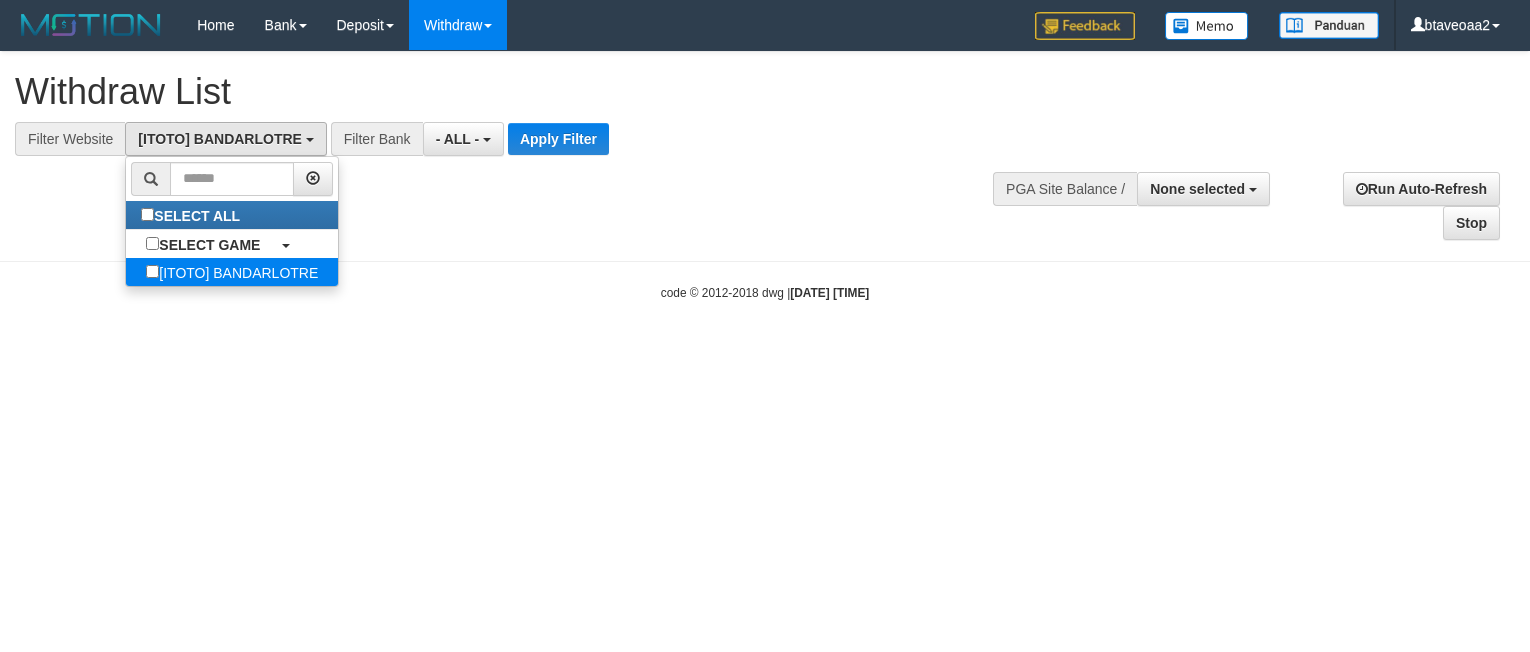 select on "****" 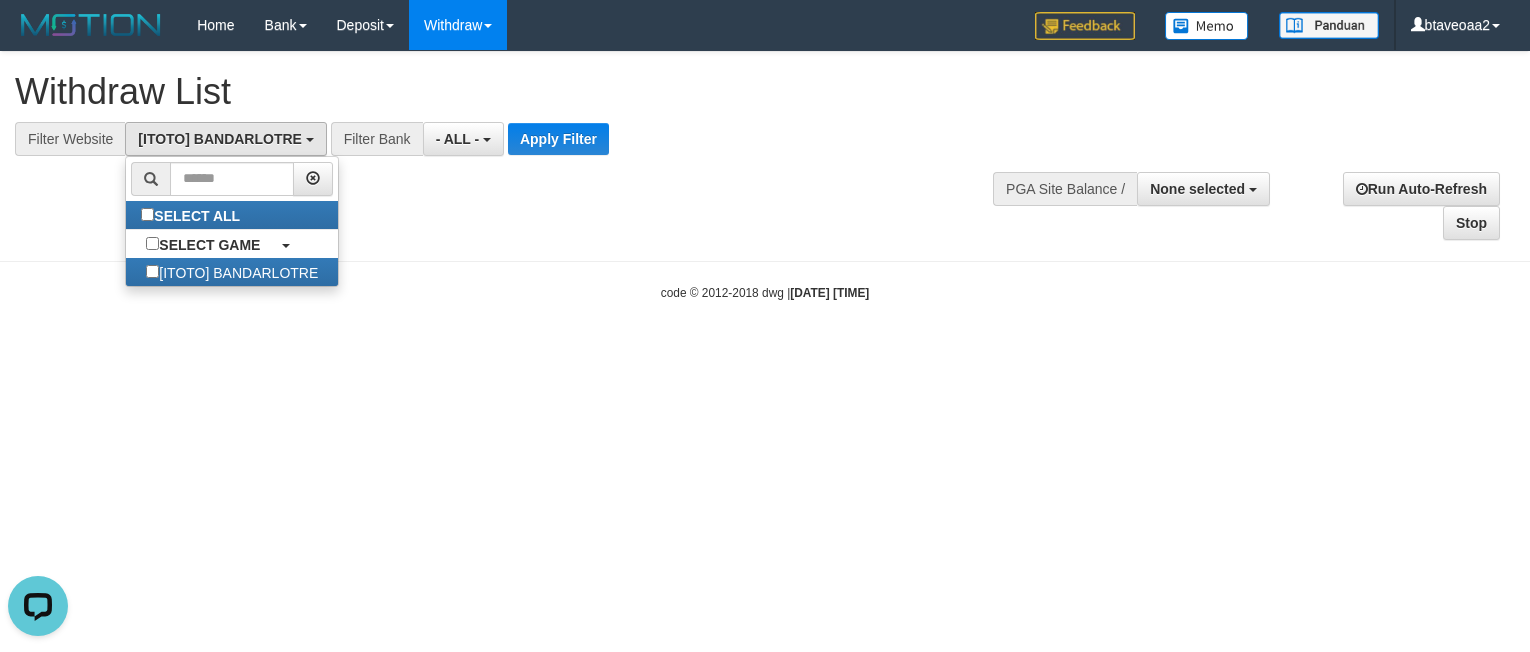 scroll, scrollTop: 0, scrollLeft: 0, axis: both 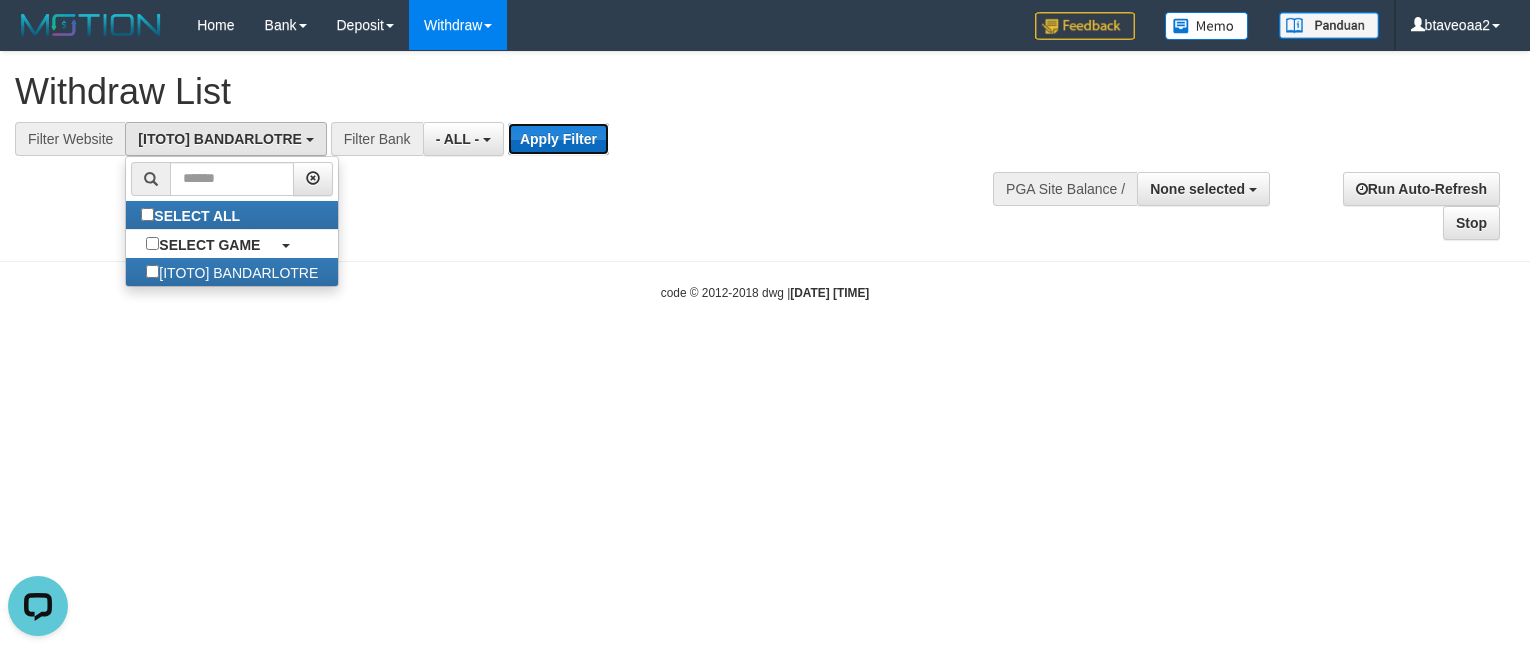 click on "Apply Filter" at bounding box center [558, 139] 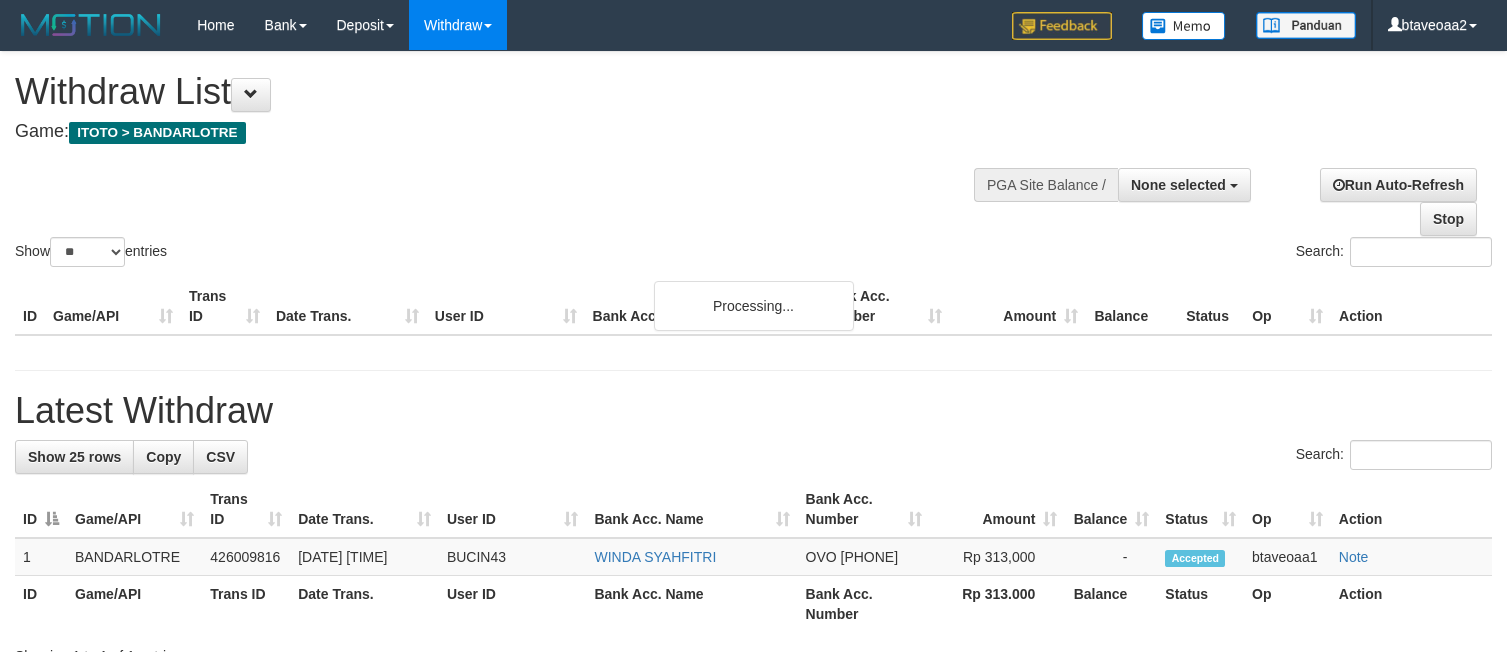 select 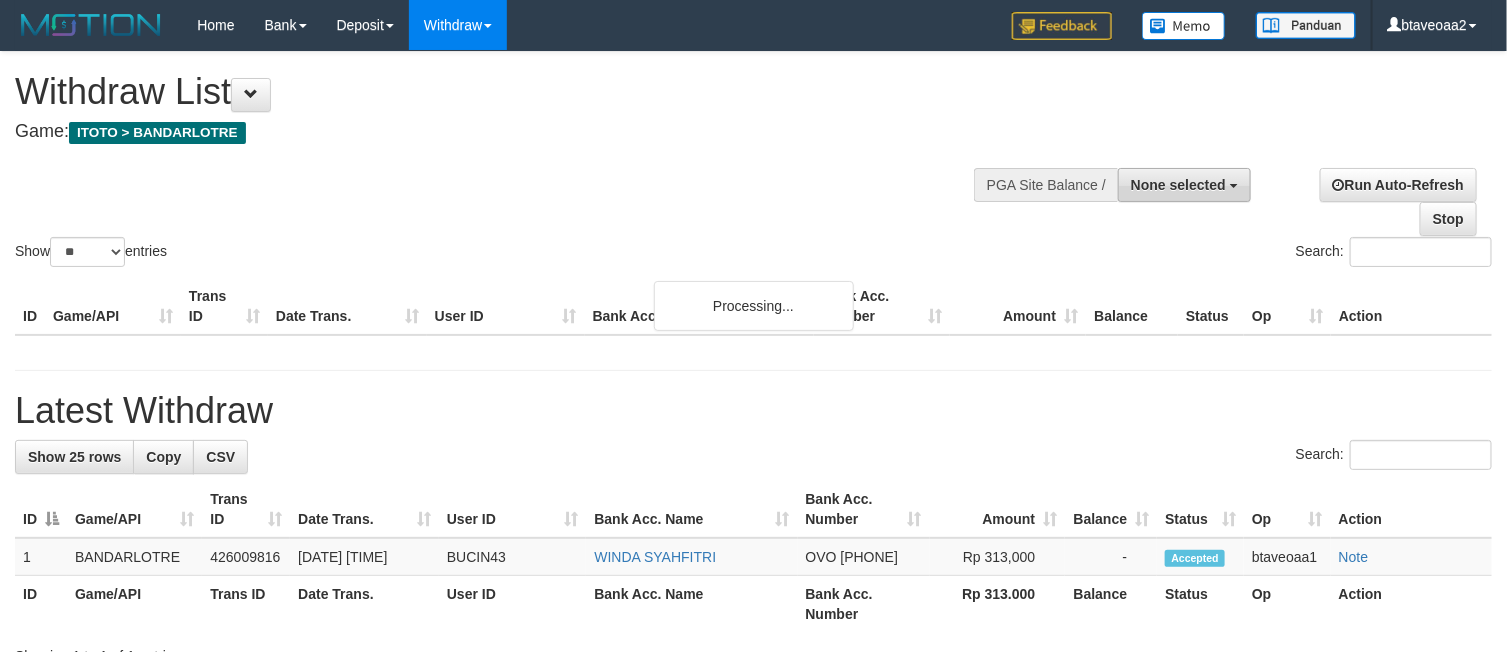 click on "**********" at bounding box center (1145, 183) 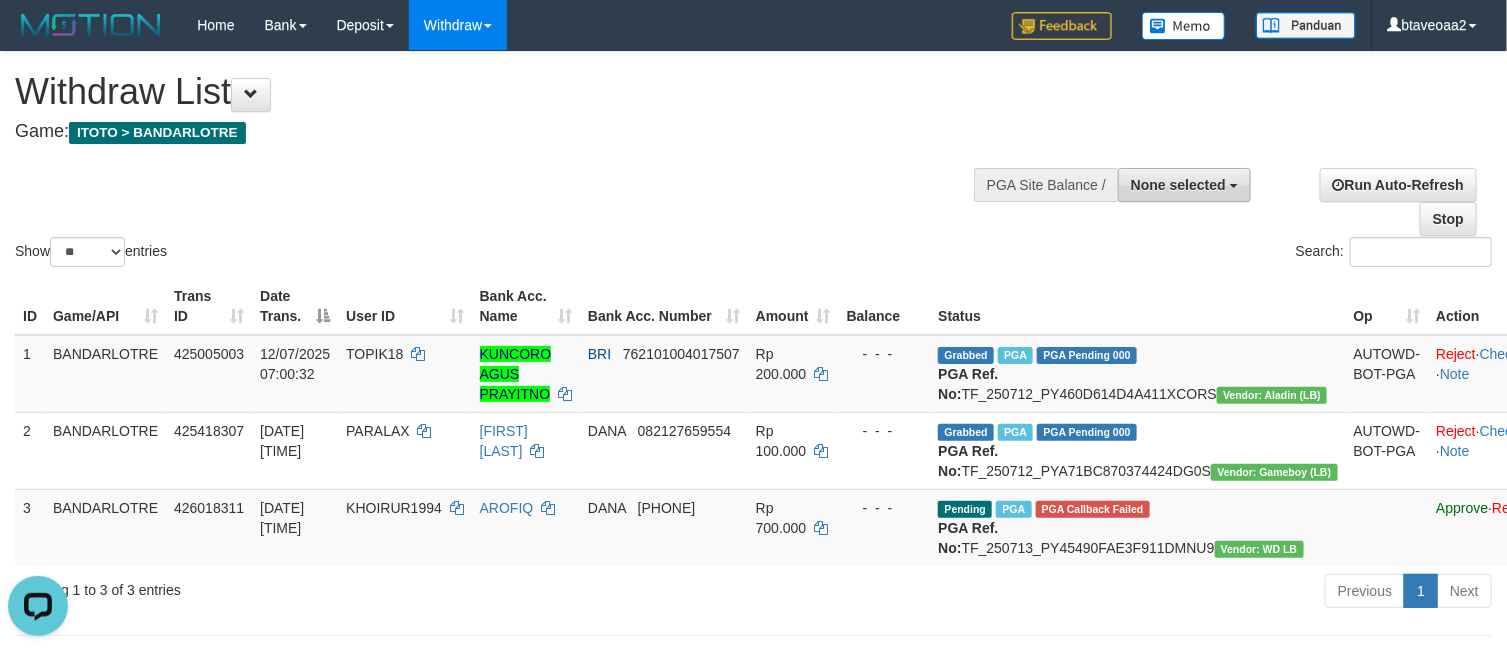 scroll, scrollTop: 0, scrollLeft: 0, axis: both 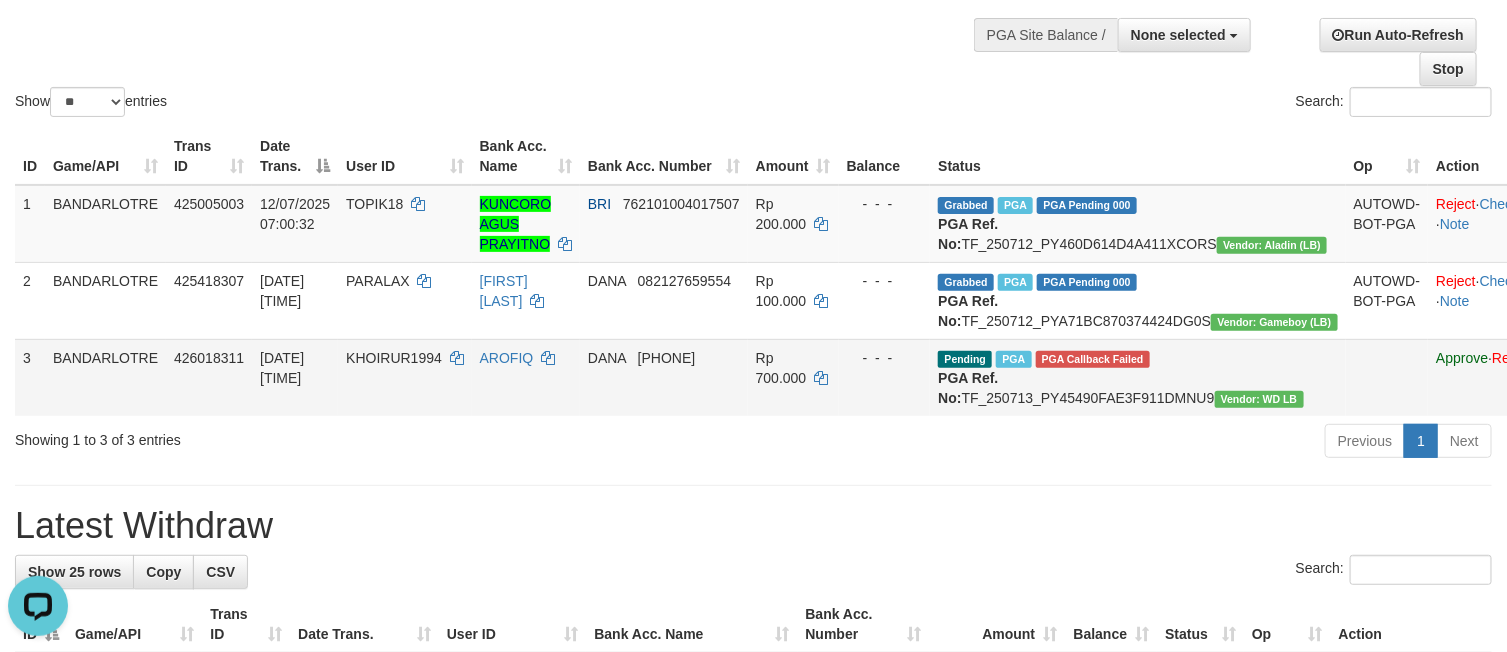 click at bounding box center [1387, 377] 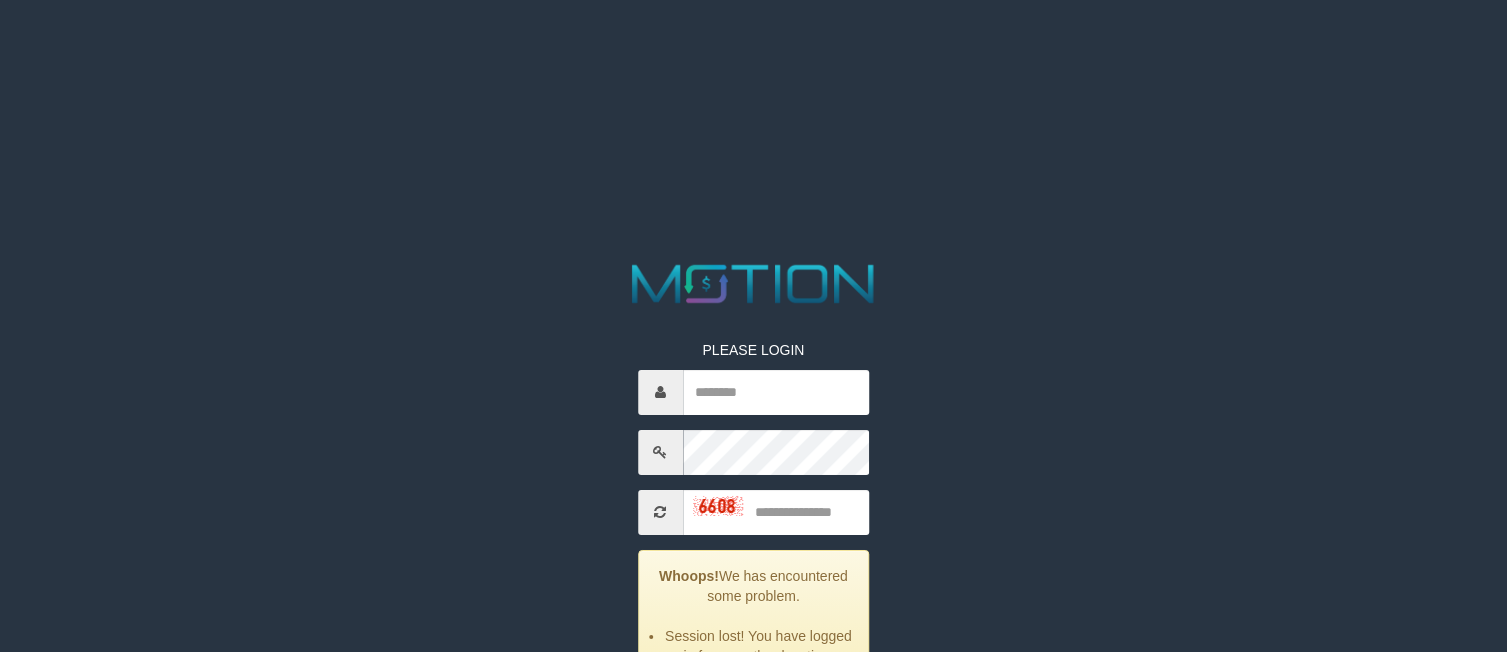 scroll, scrollTop: 0, scrollLeft: 0, axis: both 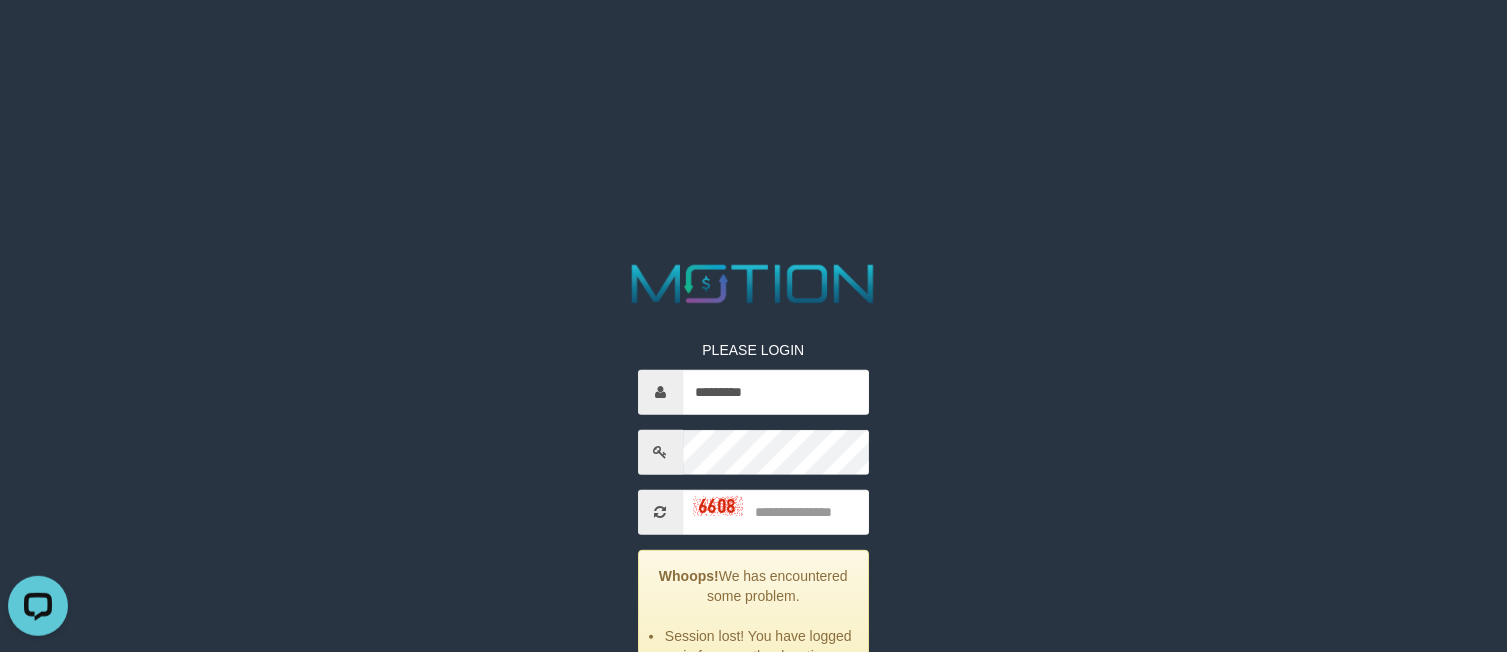 click on "PLEASE LOGIN
*********
Whoops!  We has encountered some problem.
Session lost! You have logged in from another location.
*****
code © 2012-2018 dwg" at bounding box center [753, 25] 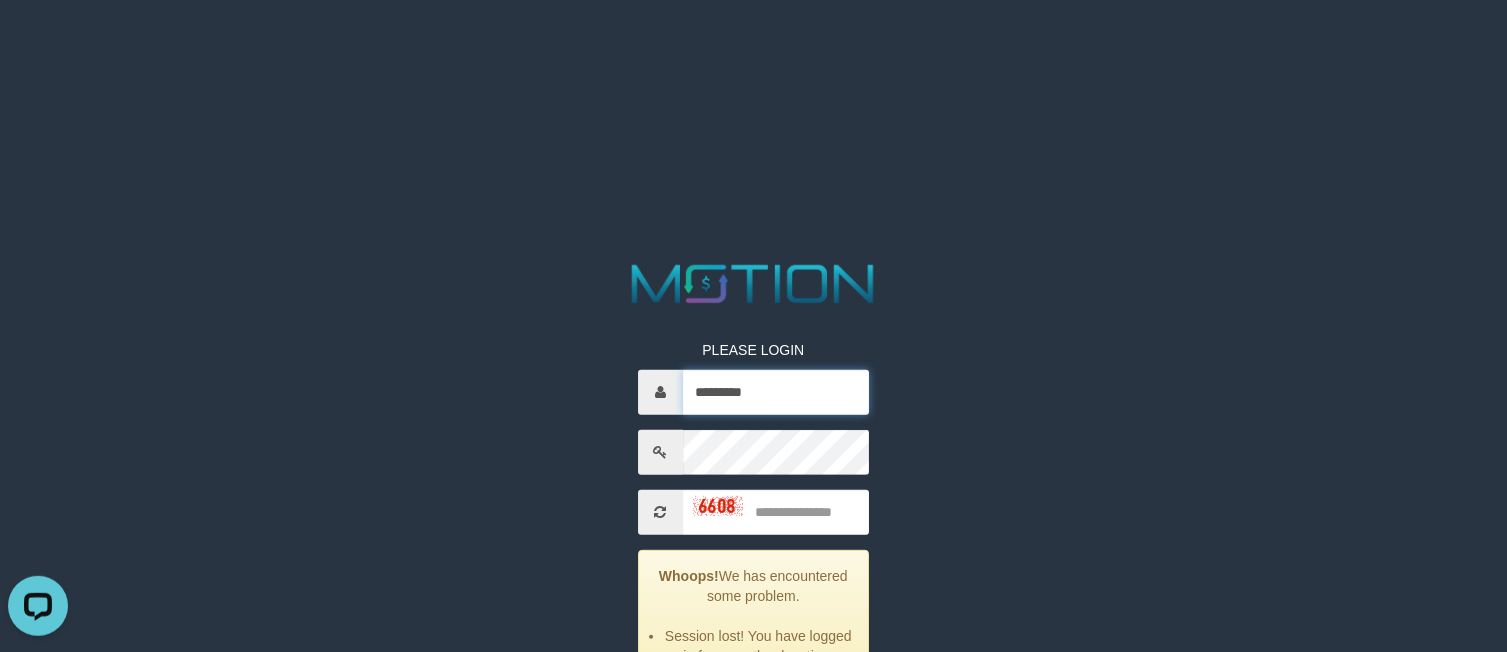 click on "*********" at bounding box center (776, 392) 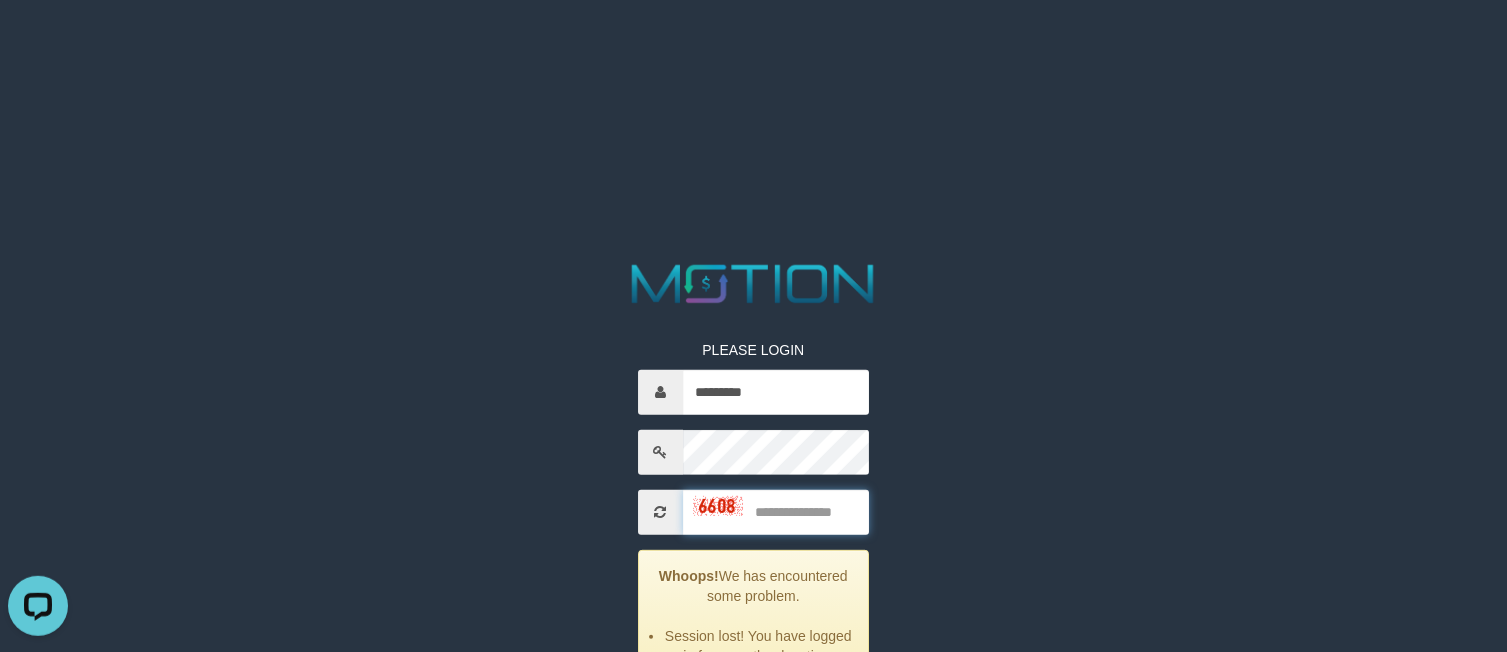 click at bounding box center (776, 512) 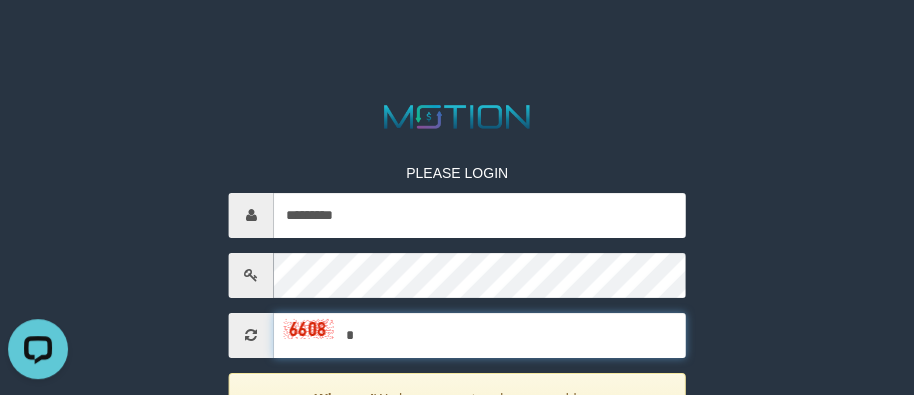 scroll, scrollTop: 287, scrollLeft: 0, axis: vertical 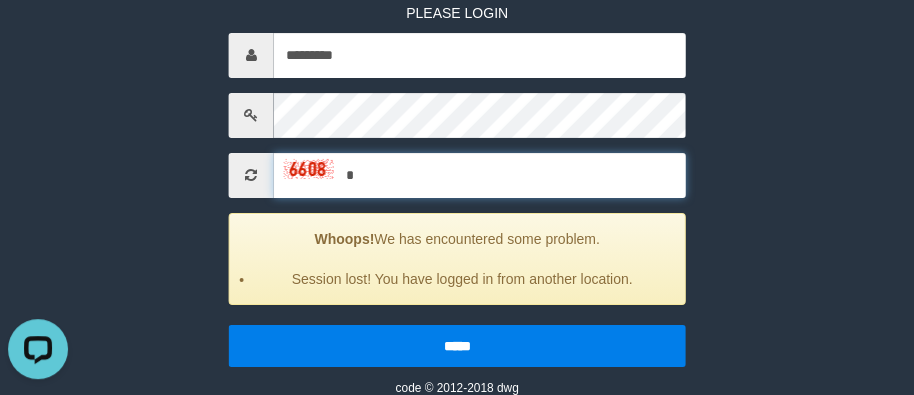 click on "*" at bounding box center [480, 174] 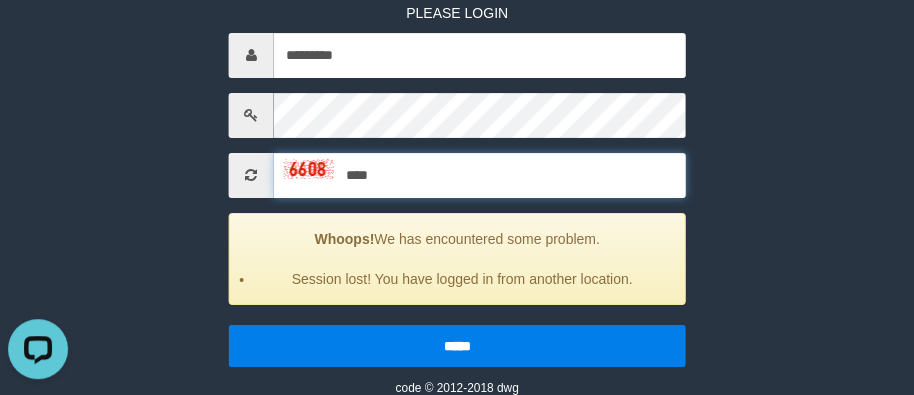 type on "****" 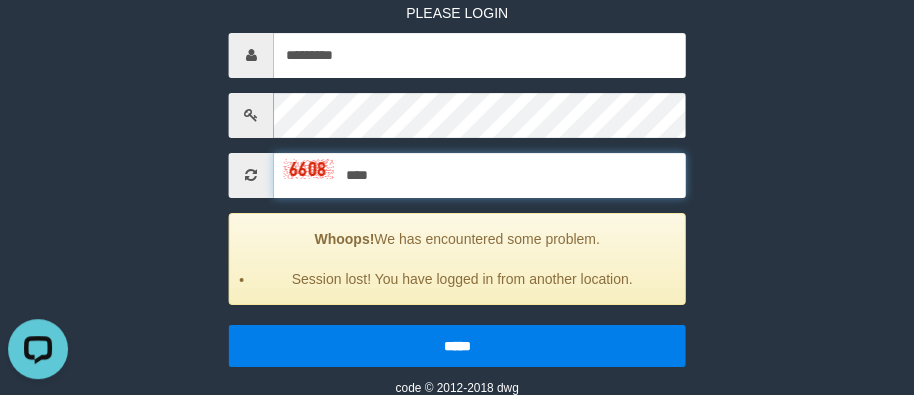 click on "*****" at bounding box center [457, 345] 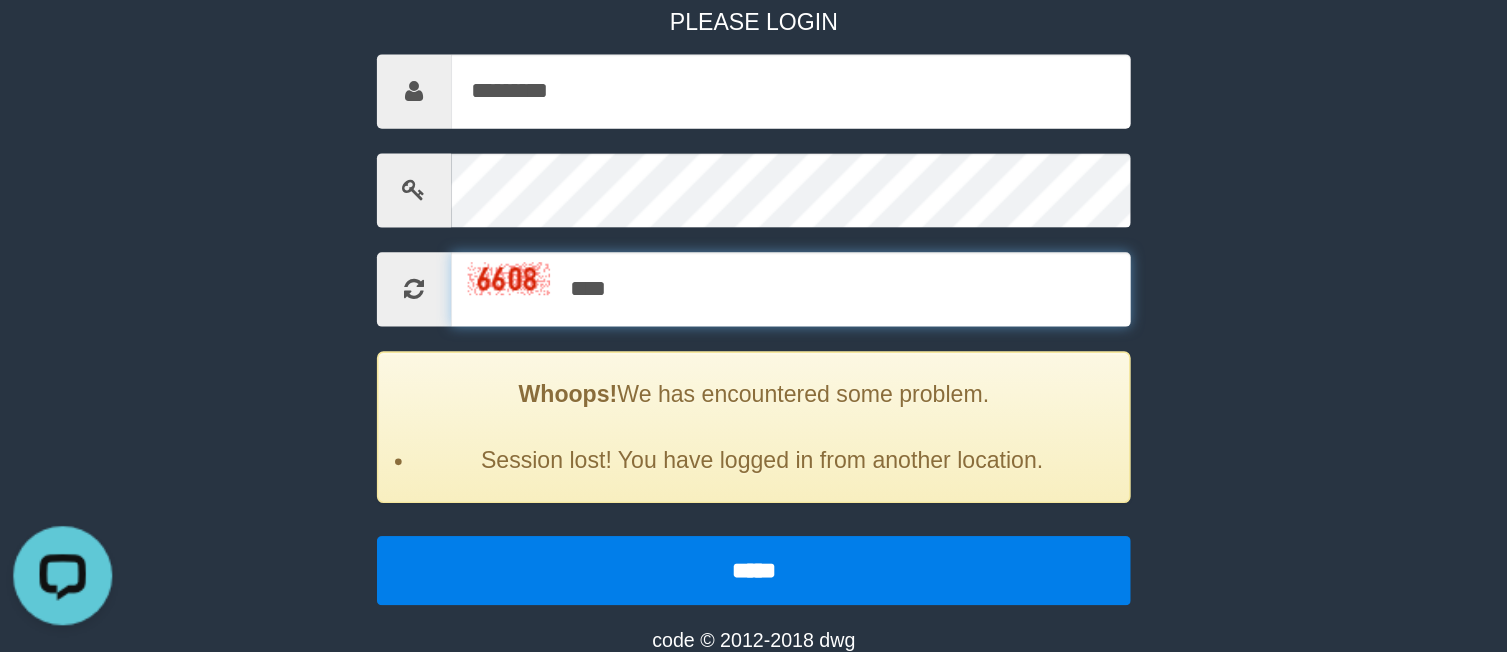 scroll, scrollTop: 124, scrollLeft: 0, axis: vertical 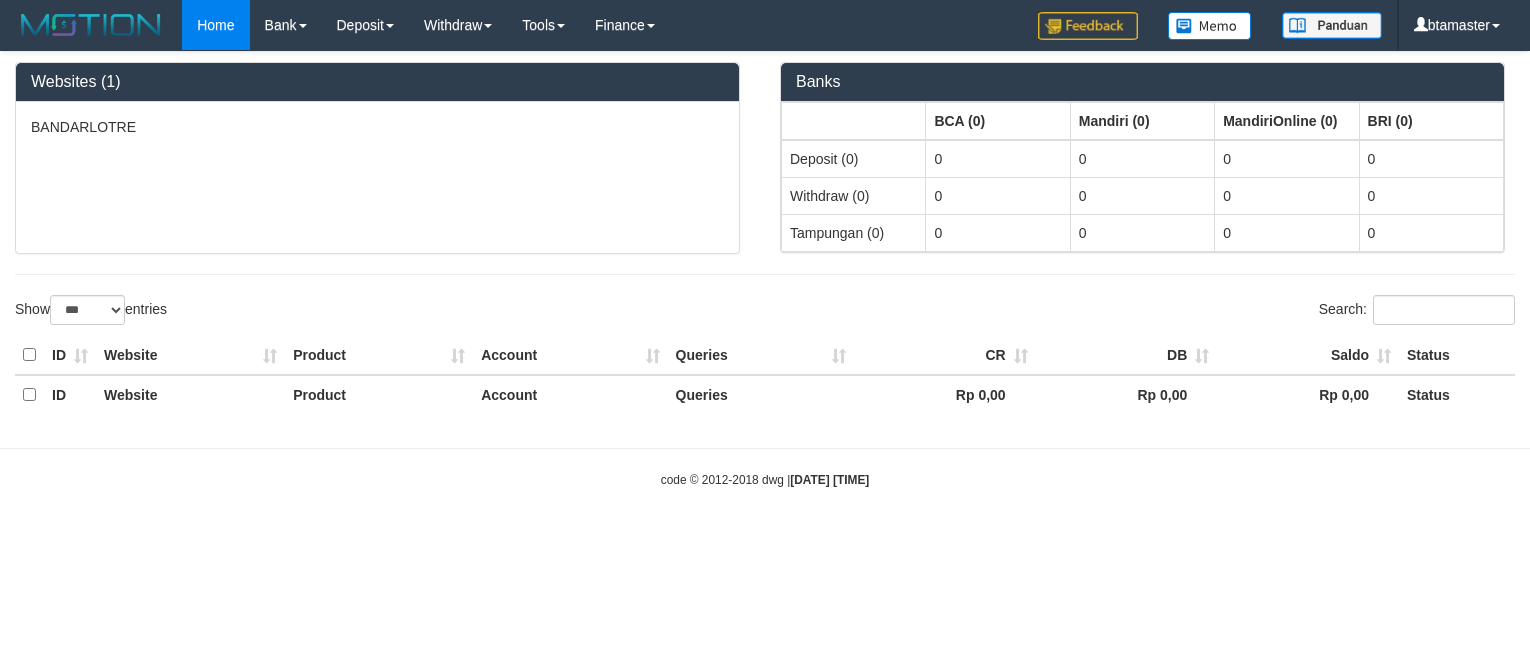 select on "***" 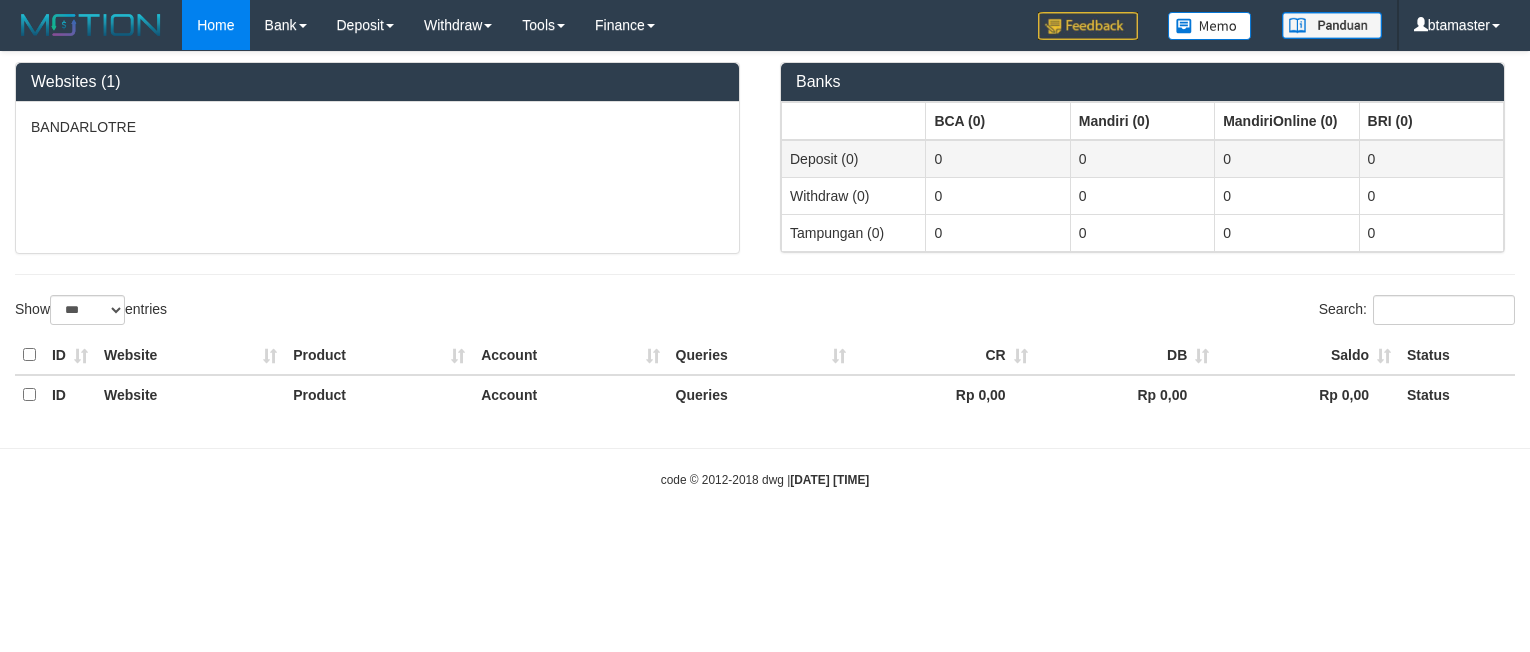 scroll, scrollTop: 0, scrollLeft: 0, axis: both 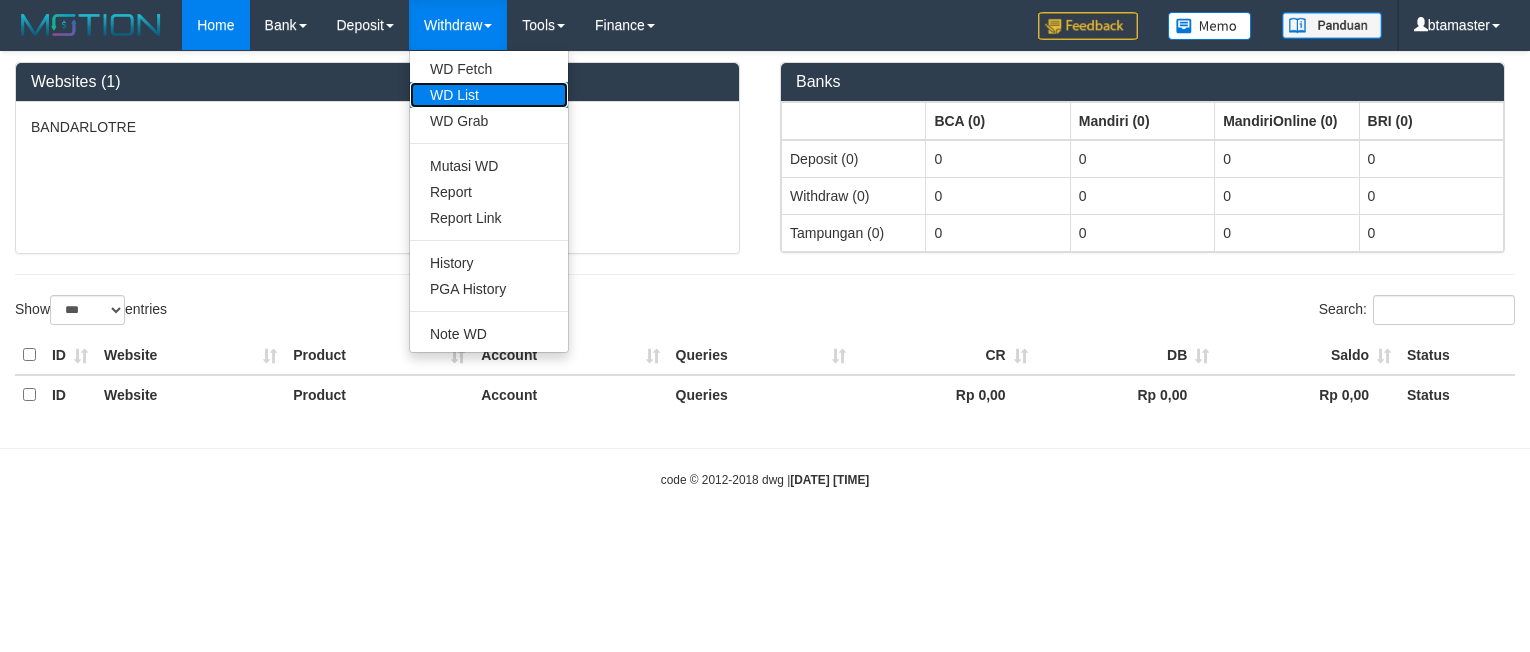 click on "WD List" at bounding box center (489, 95) 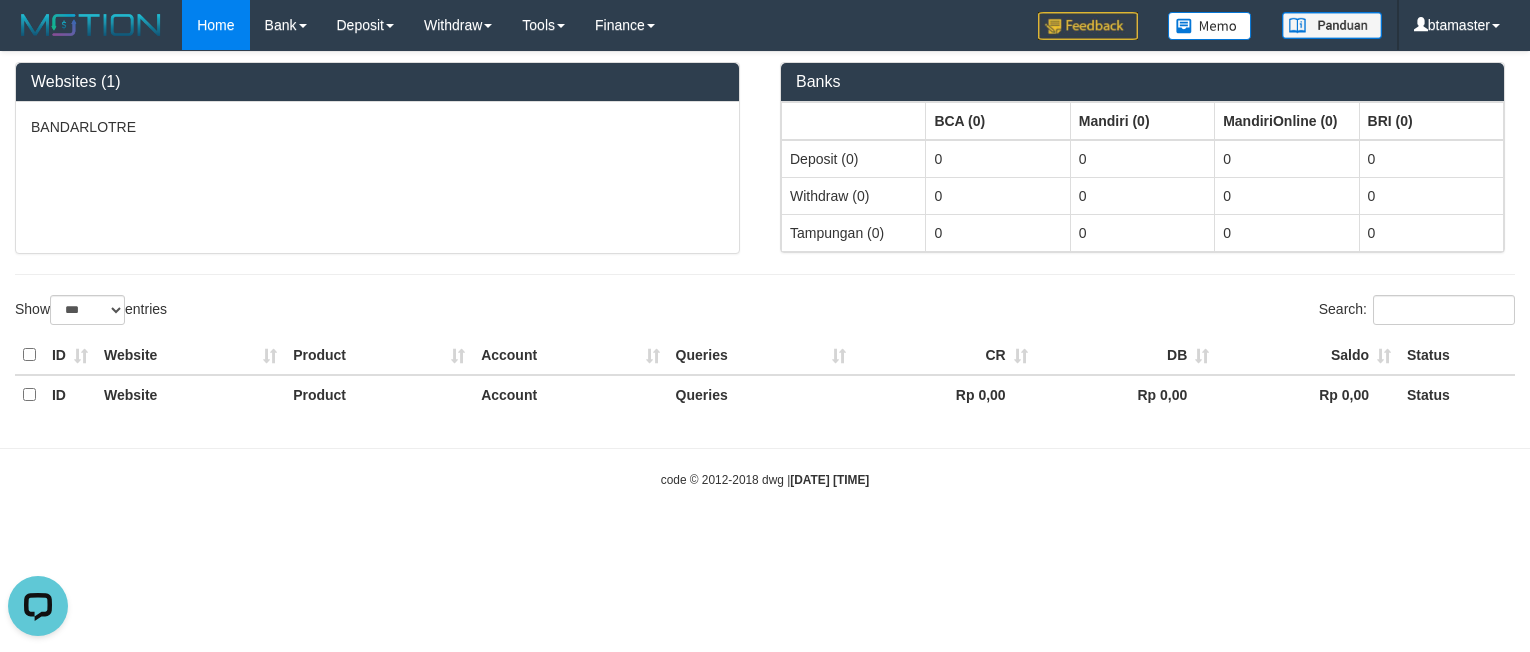 scroll, scrollTop: 0, scrollLeft: 0, axis: both 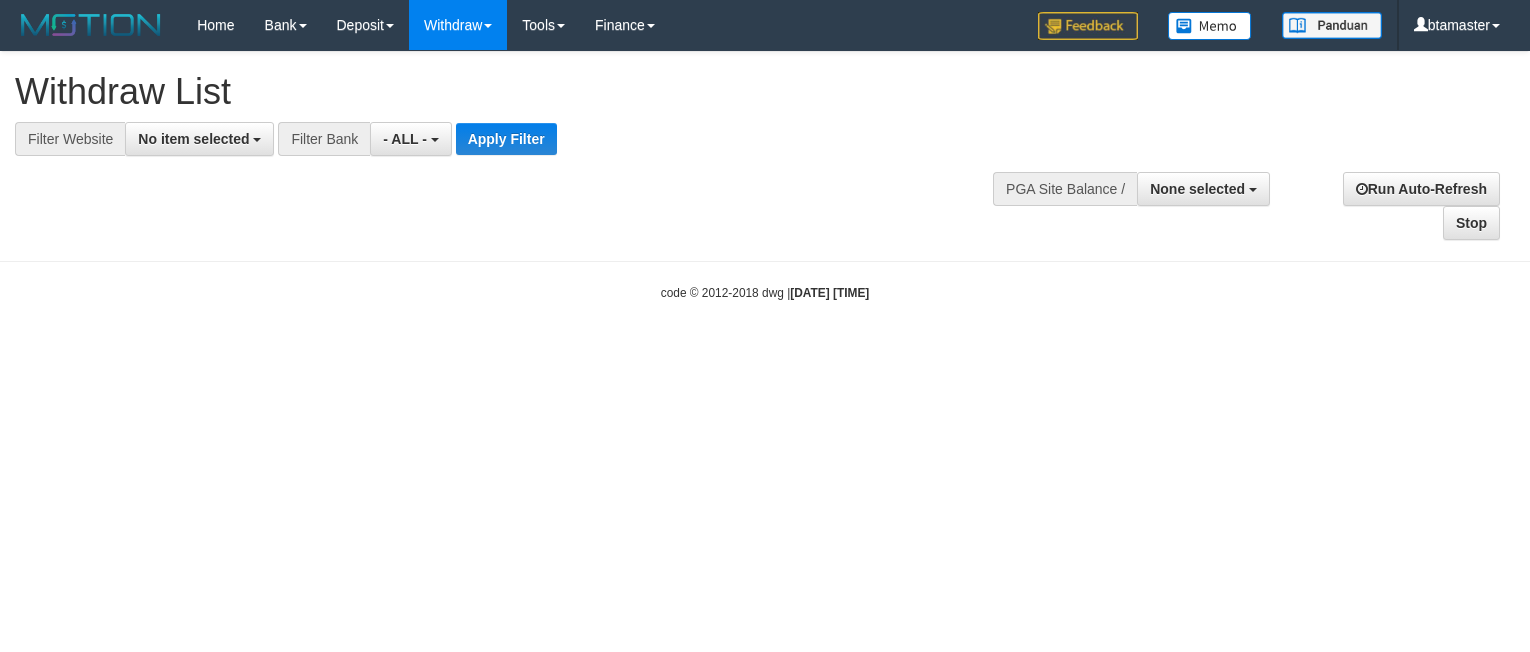 select 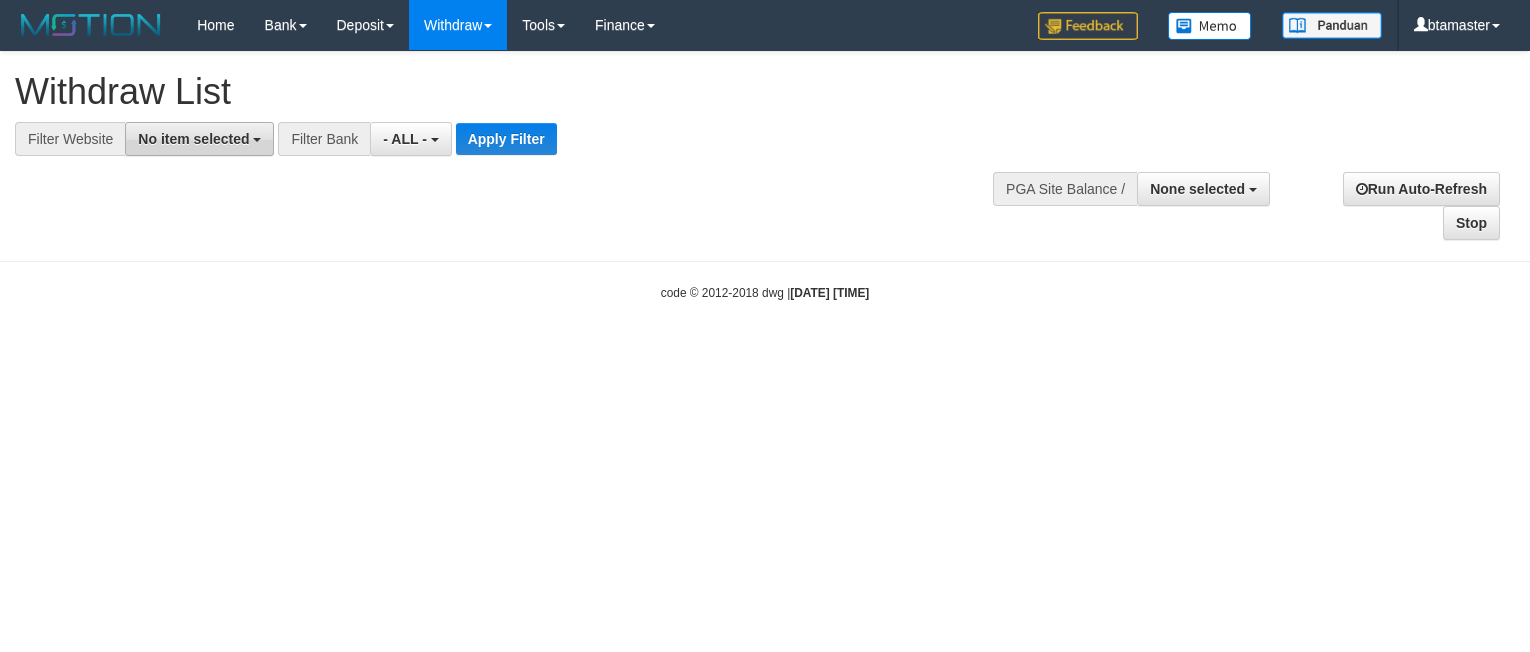 click at bounding box center (257, 140) 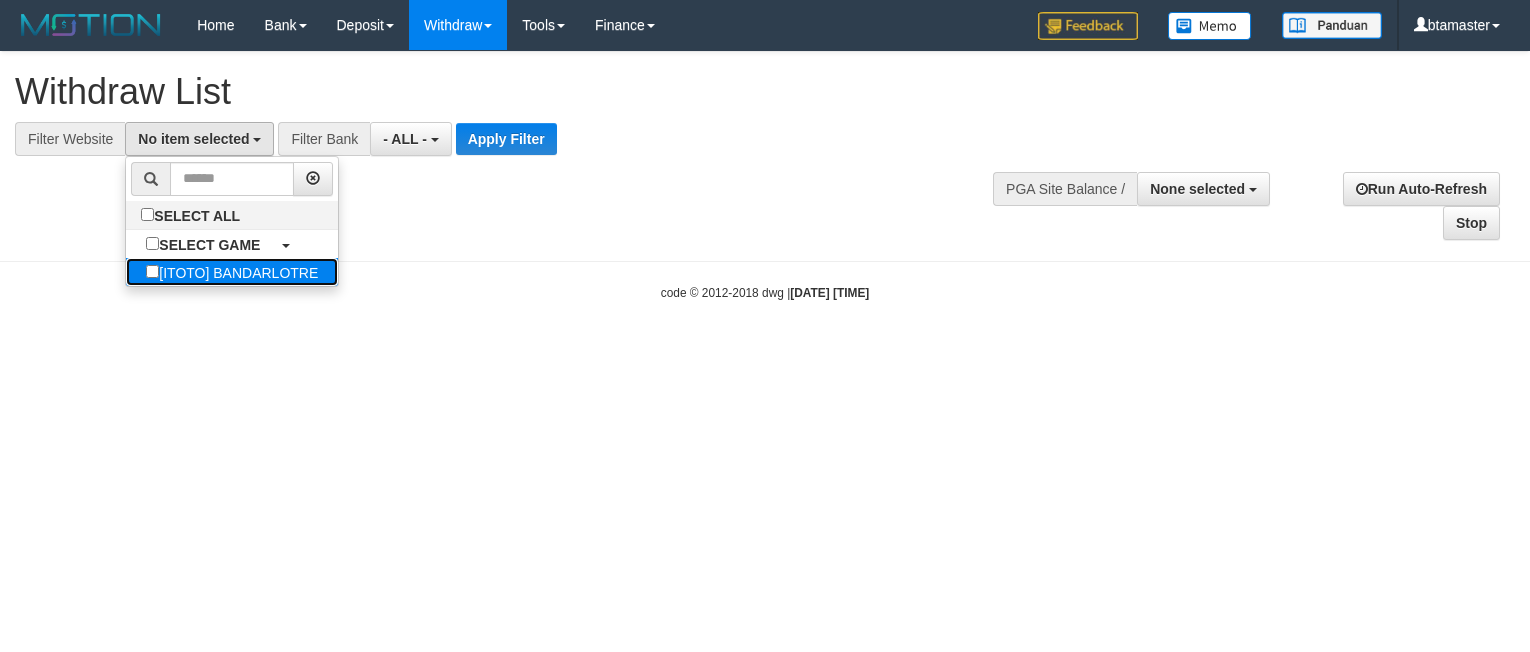 click on "[ITOTO] BANDARLOTRE" at bounding box center (232, 272) 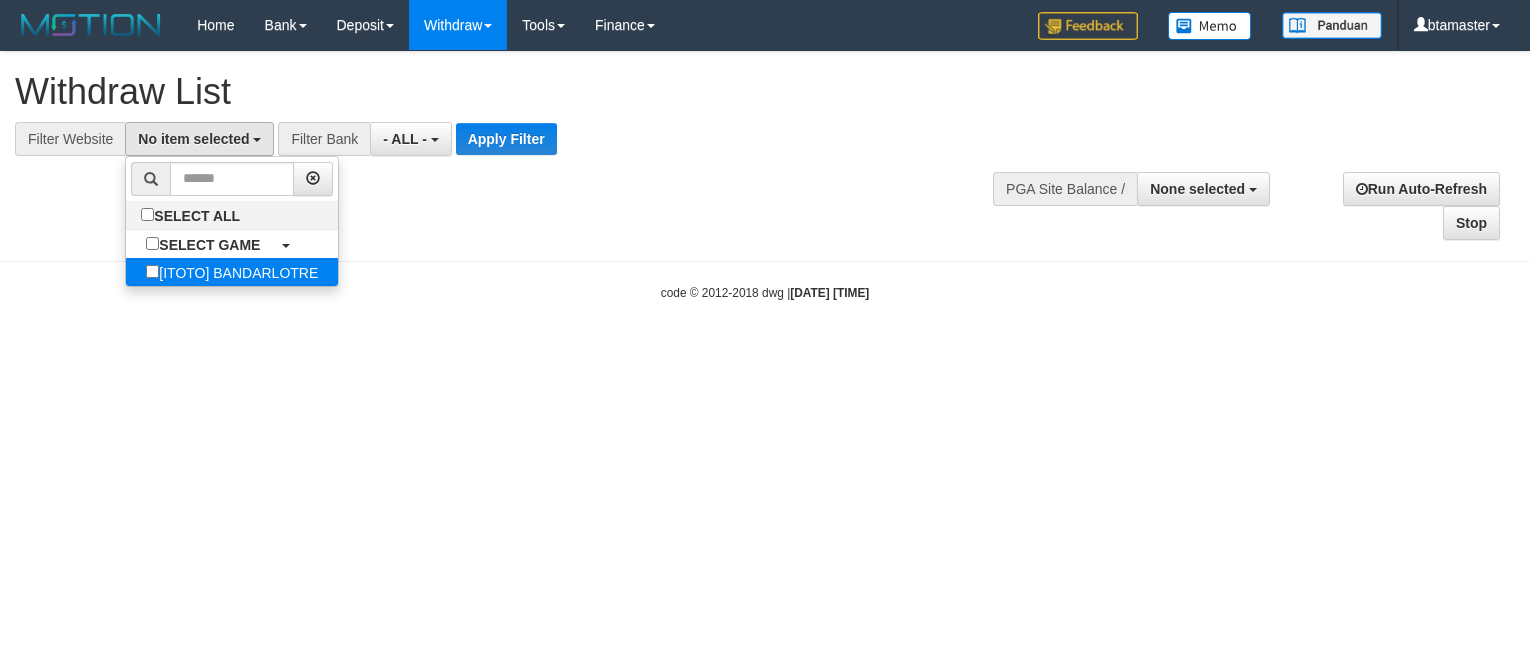 select on "****" 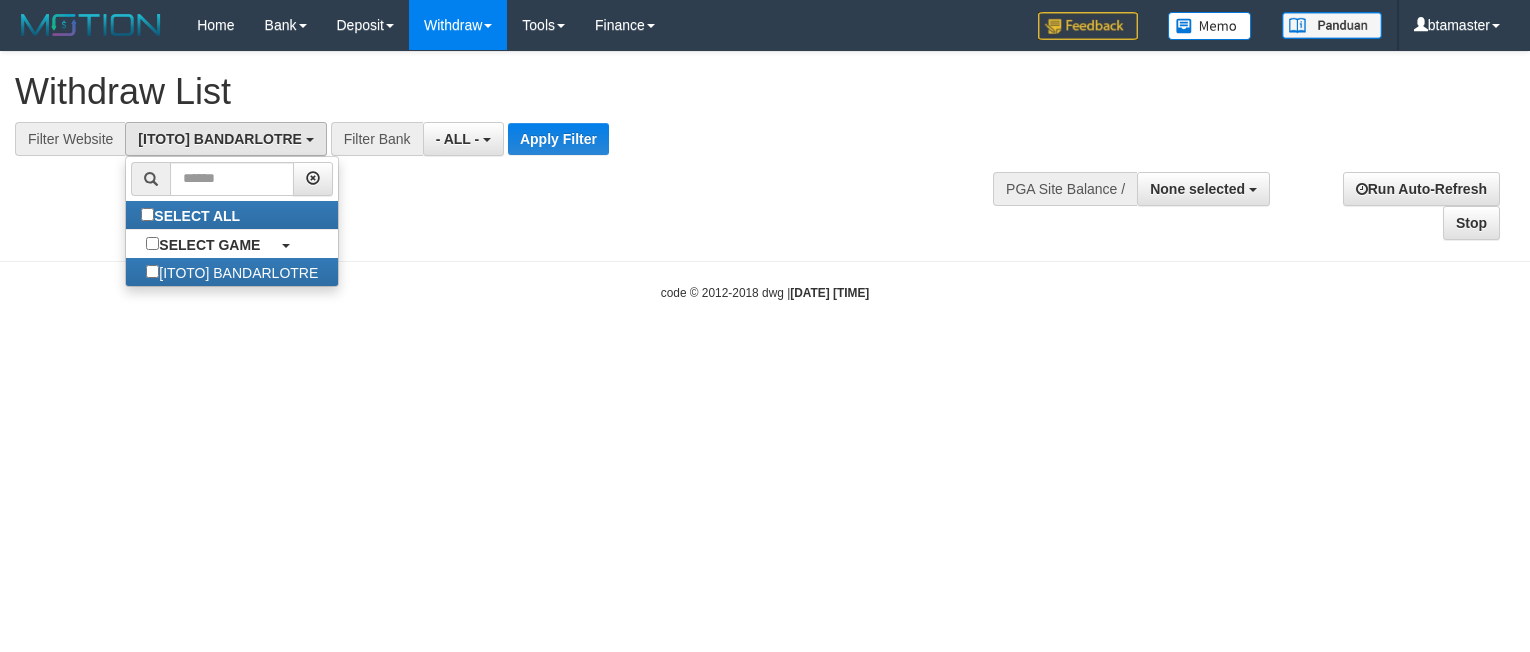 scroll, scrollTop: 18, scrollLeft: 0, axis: vertical 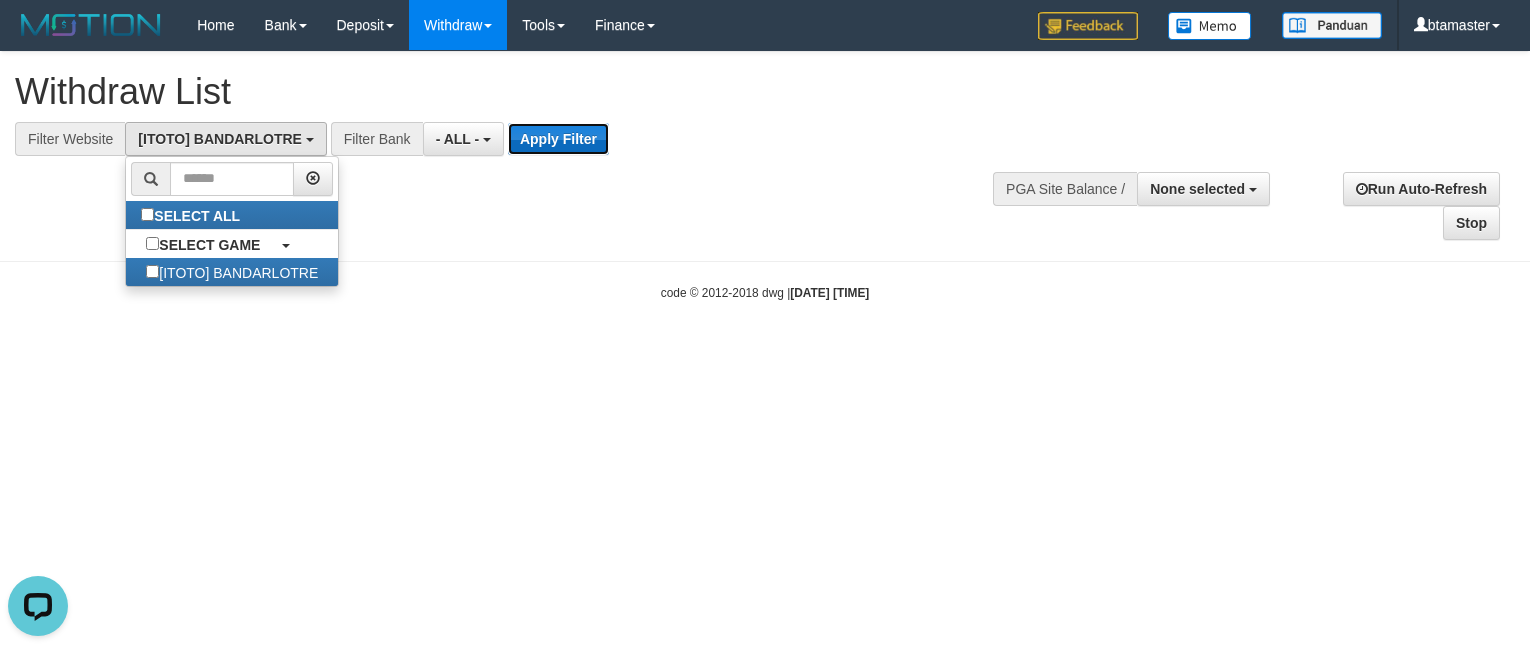 click on "Apply Filter" at bounding box center [558, 139] 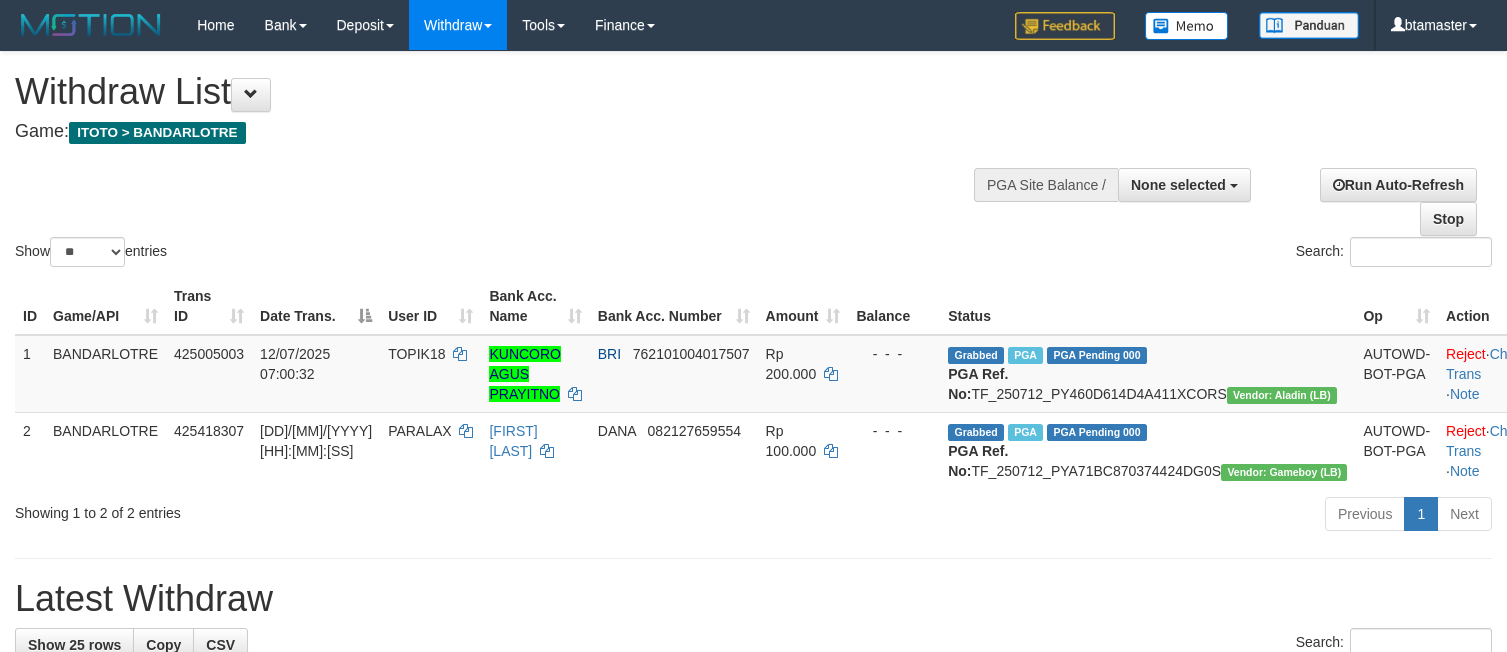 select 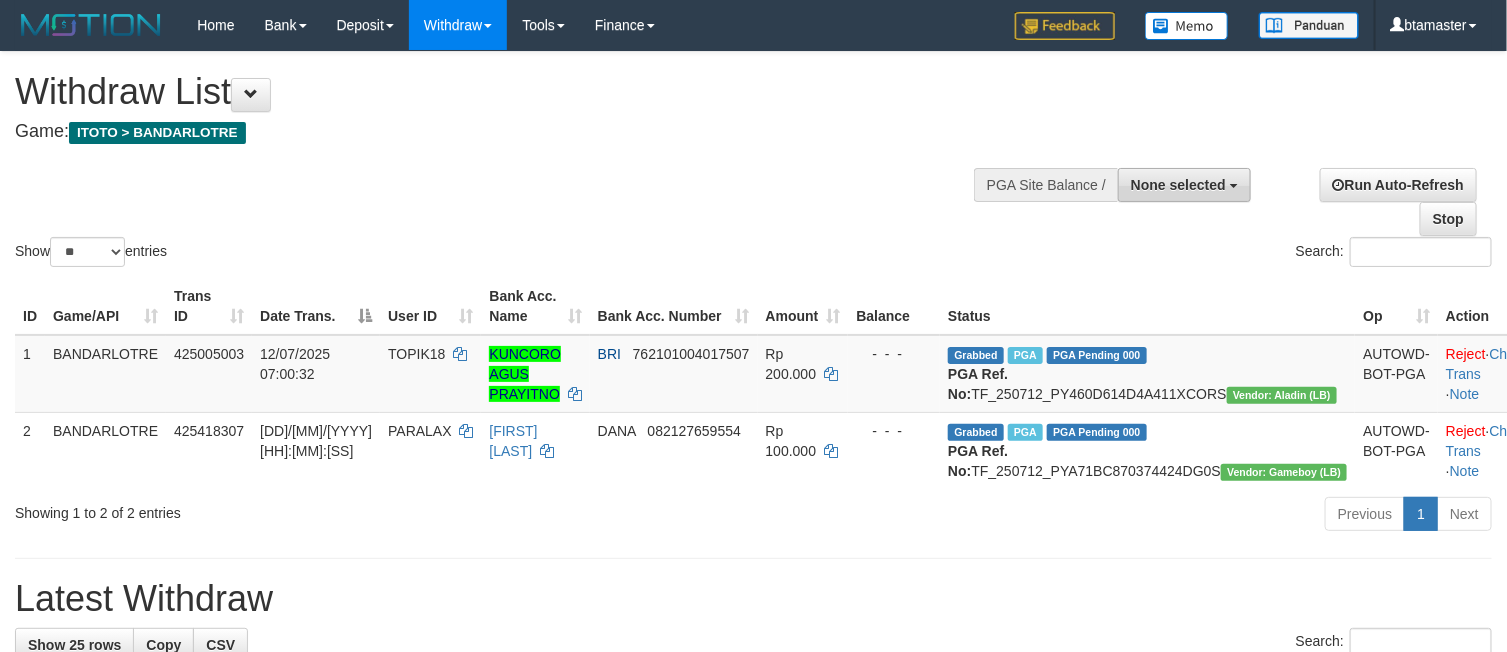 drag, startPoint x: 0, startPoint y: 0, endPoint x: 1200, endPoint y: 192, distance: 1215.263 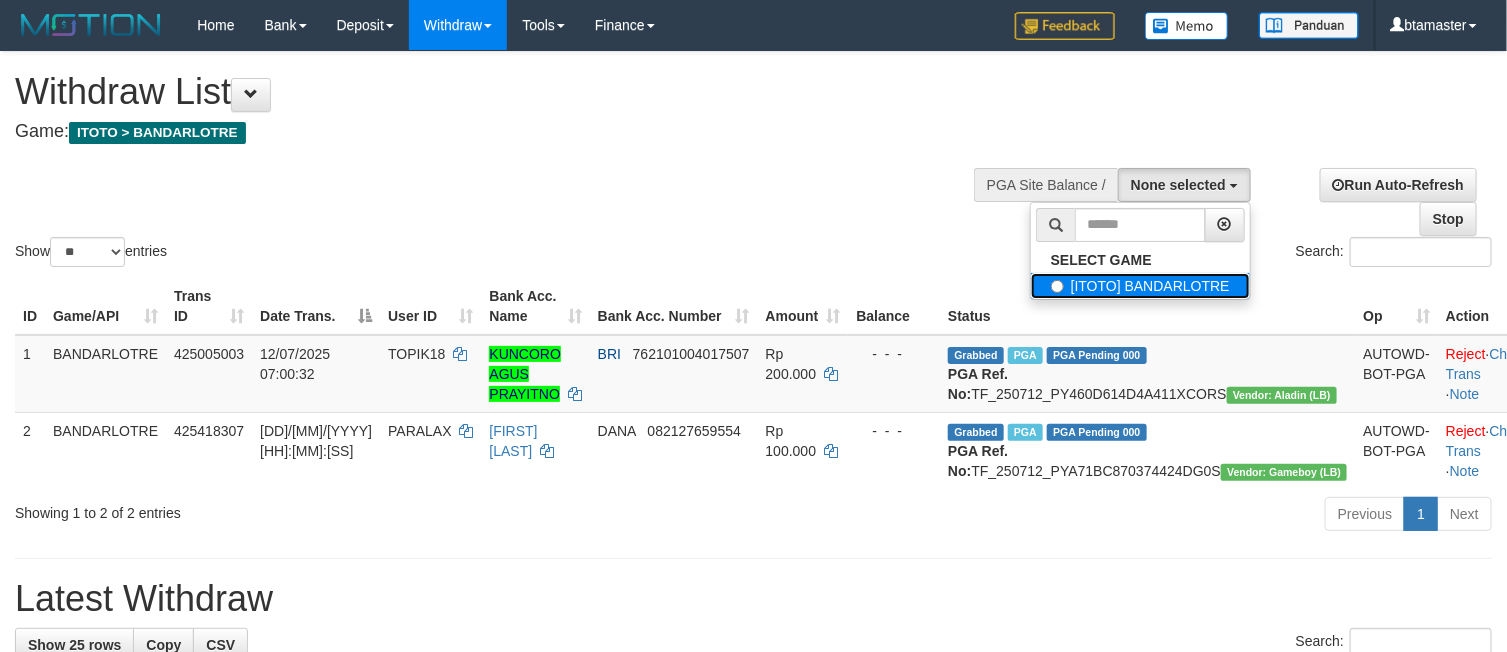 click on "[ITOTO] BANDARLOTRE" at bounding box center (1140, 286) 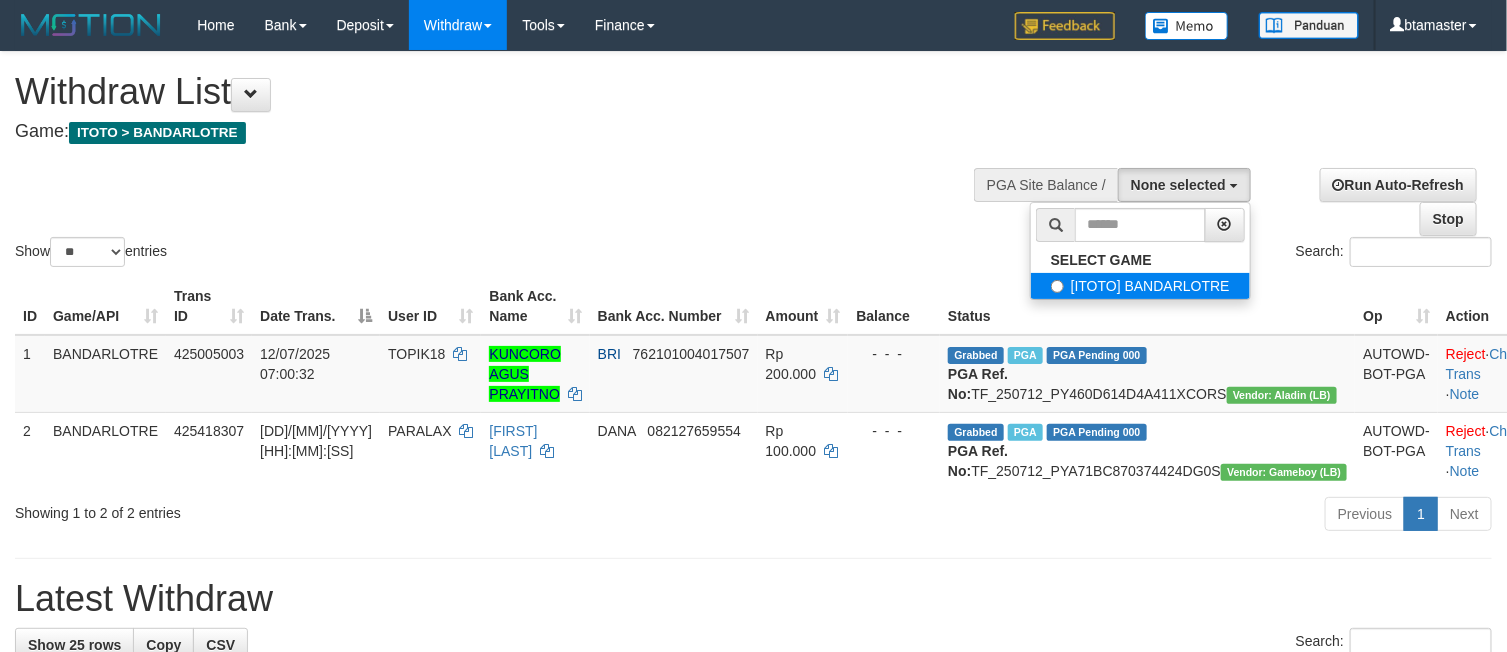 select on "****" 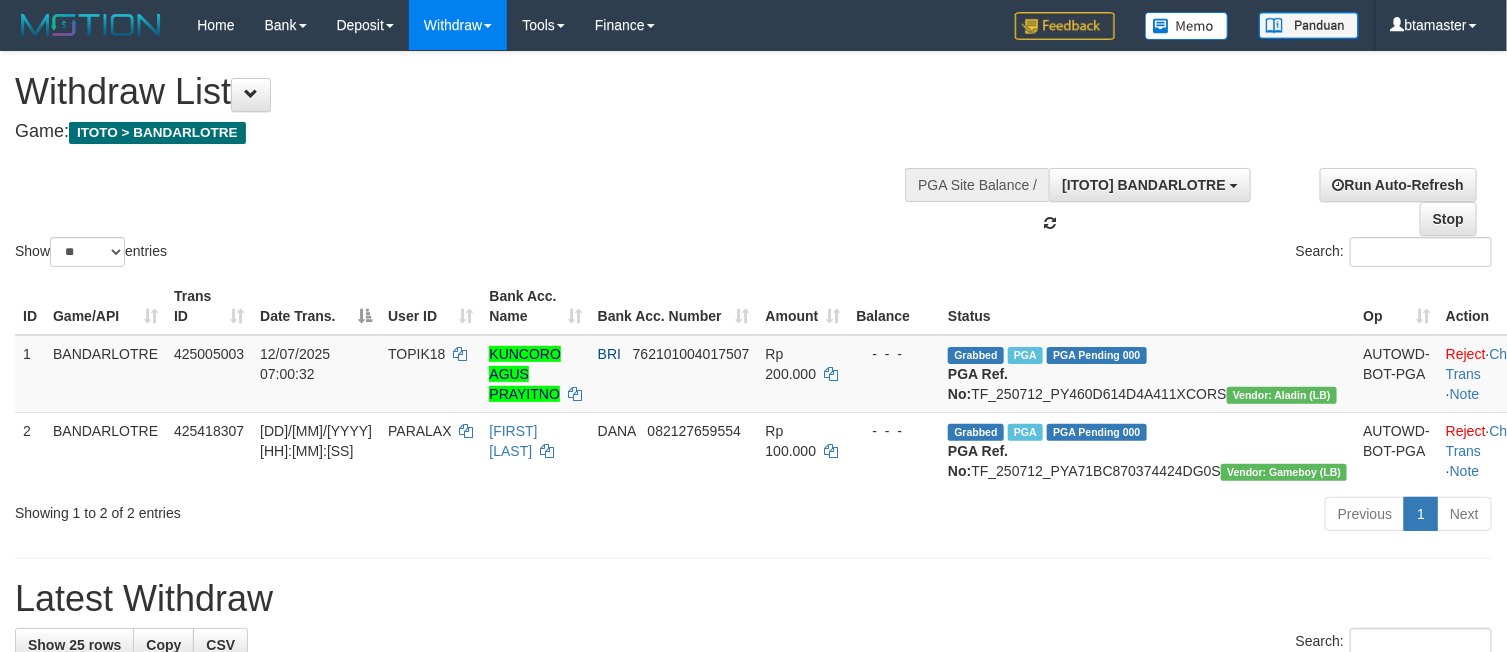 scroll, scrollTop: 18, scrollLeft: 0, axis: vertical 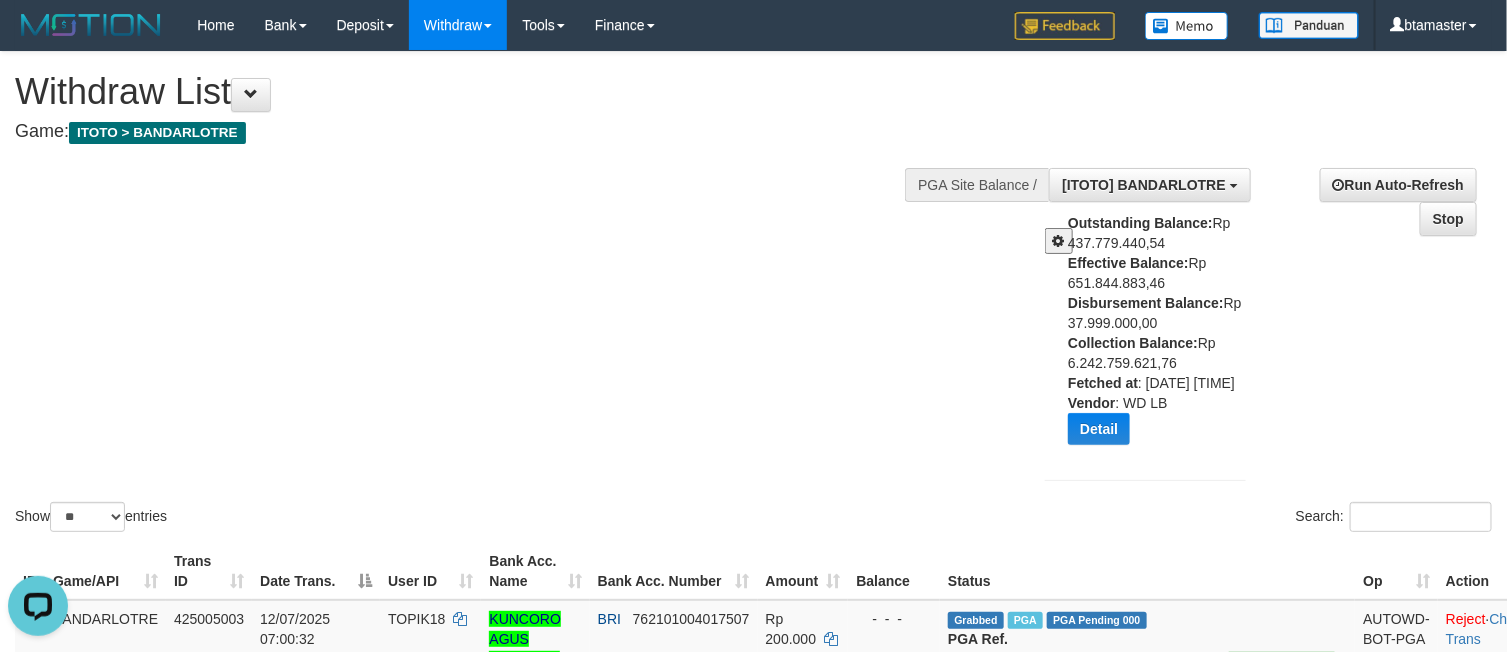drag, startPoint x: 1339, startPoint y: 118, endPoint x: 1515, endPoint y: 135, distance: 176.81912 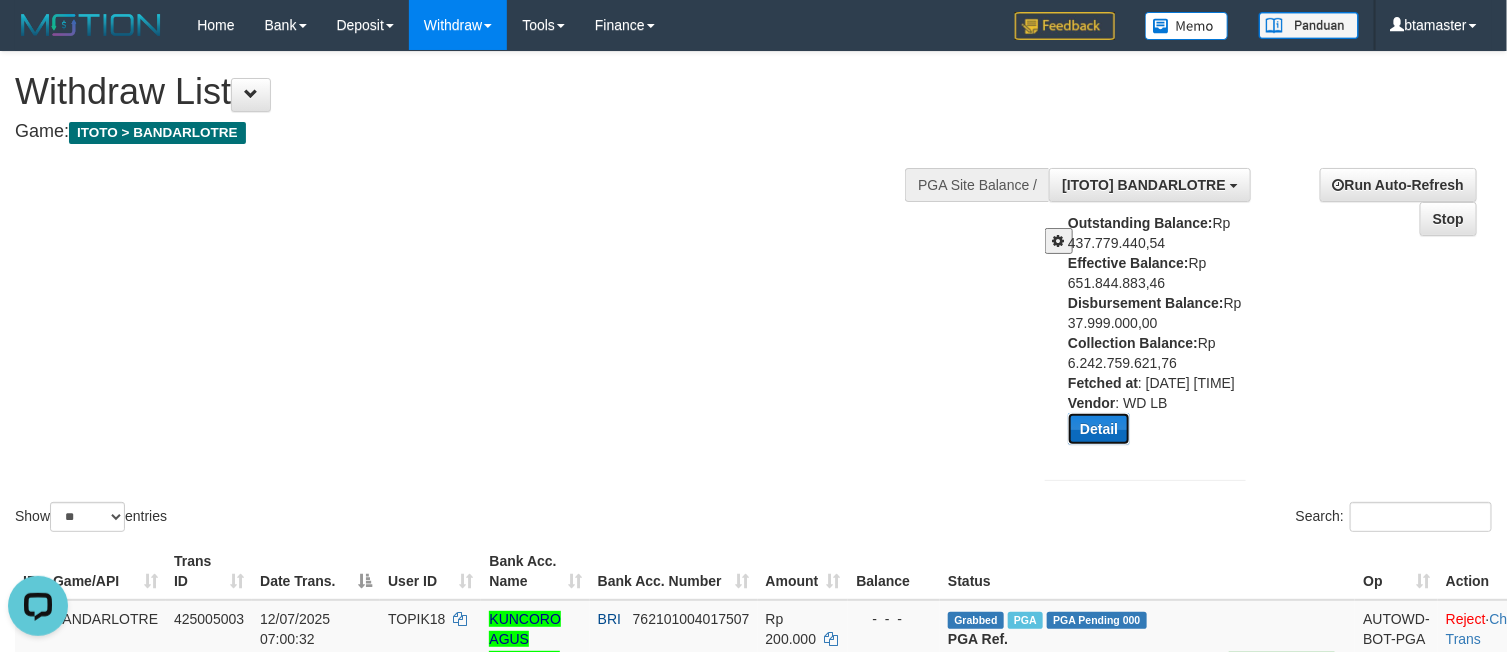 click on "Detail" at bounding box center [1099, 429] 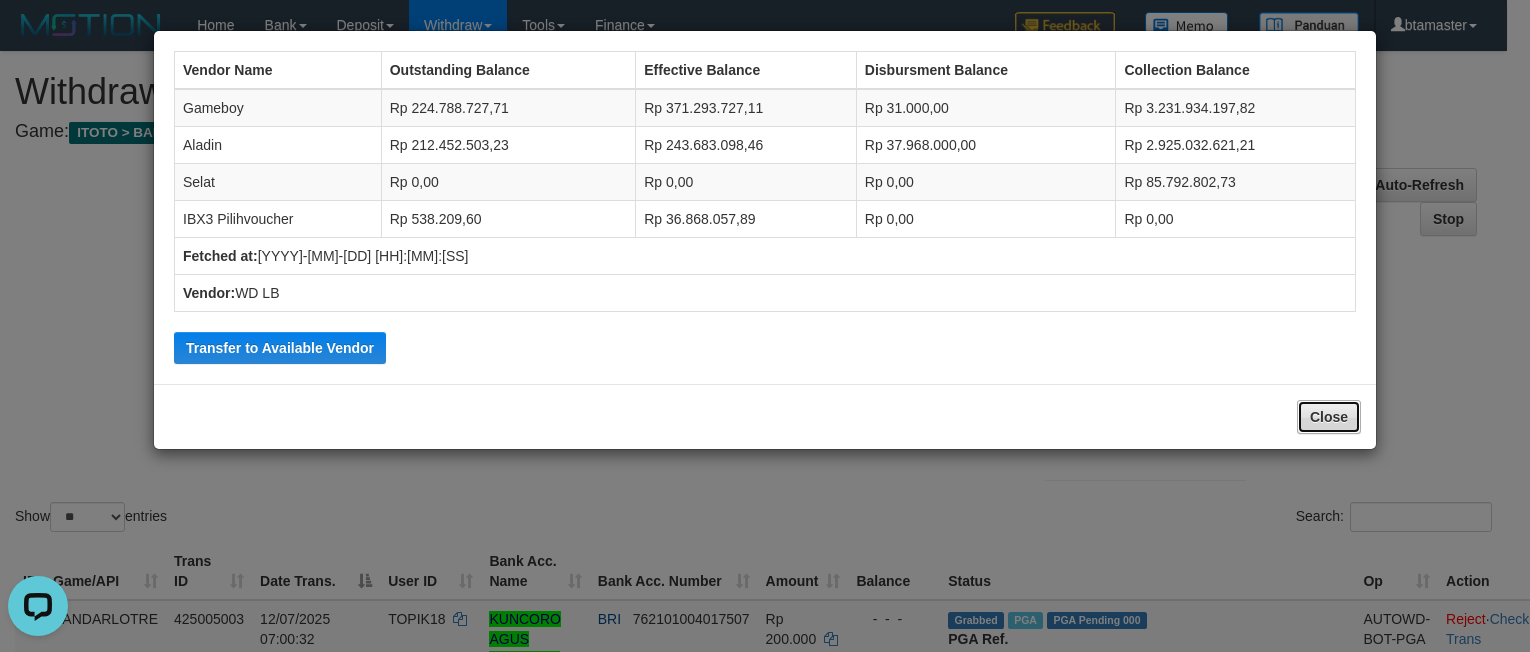 click on "Close" at bounding box center (1329, 417) 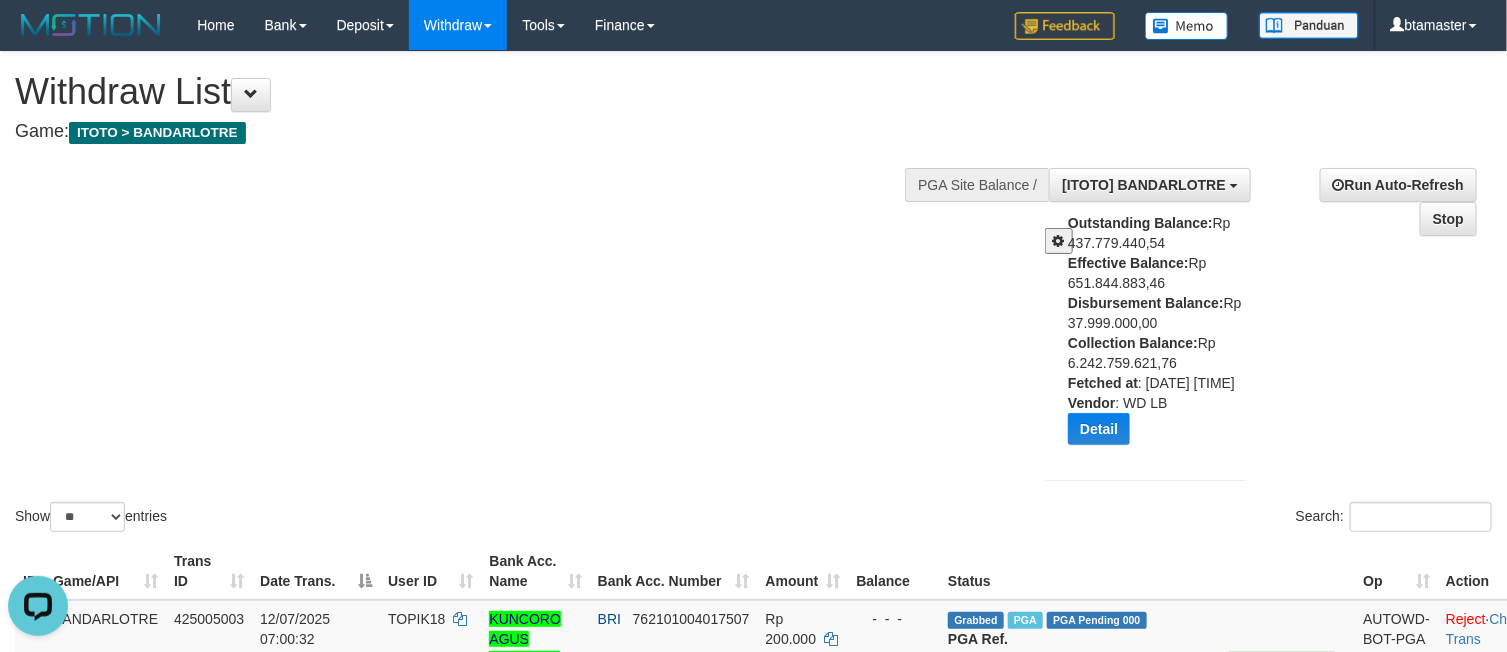 click at bounding box center [1059, 241] 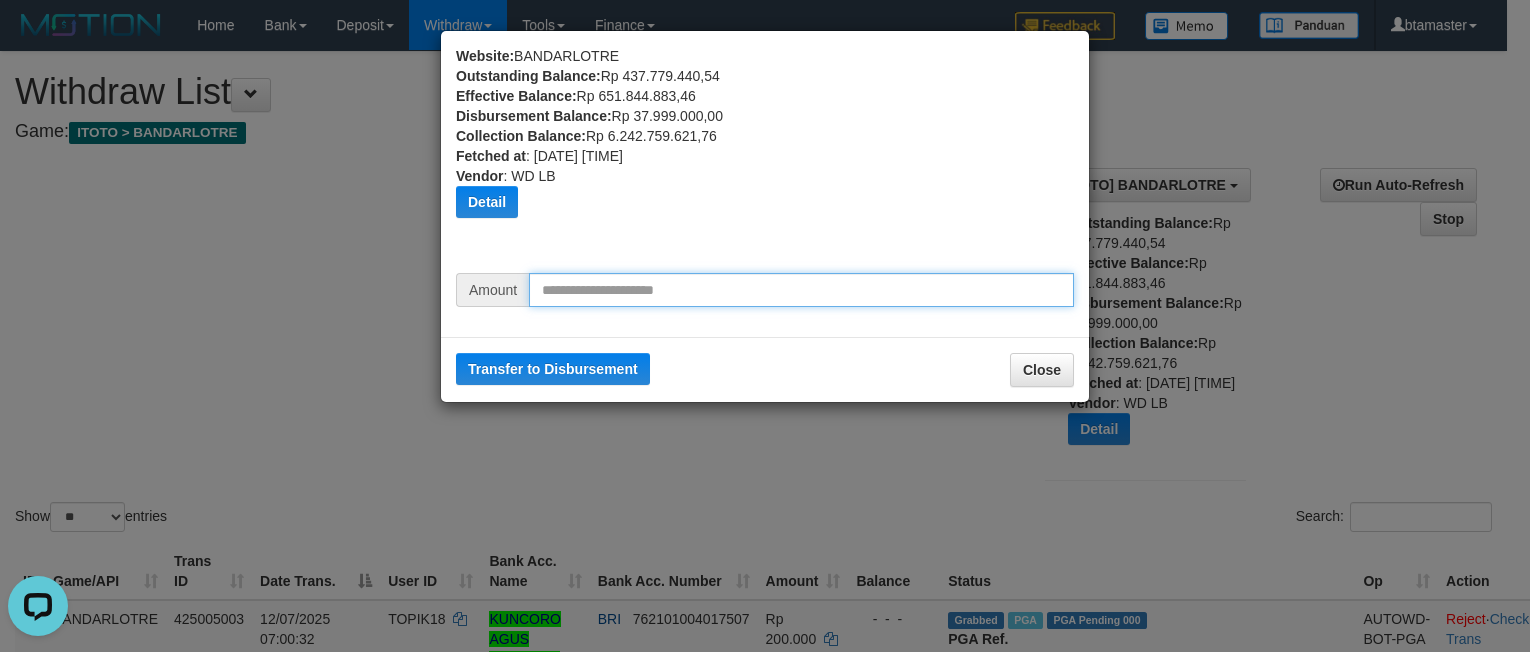 click at bounding box center (801, 290) 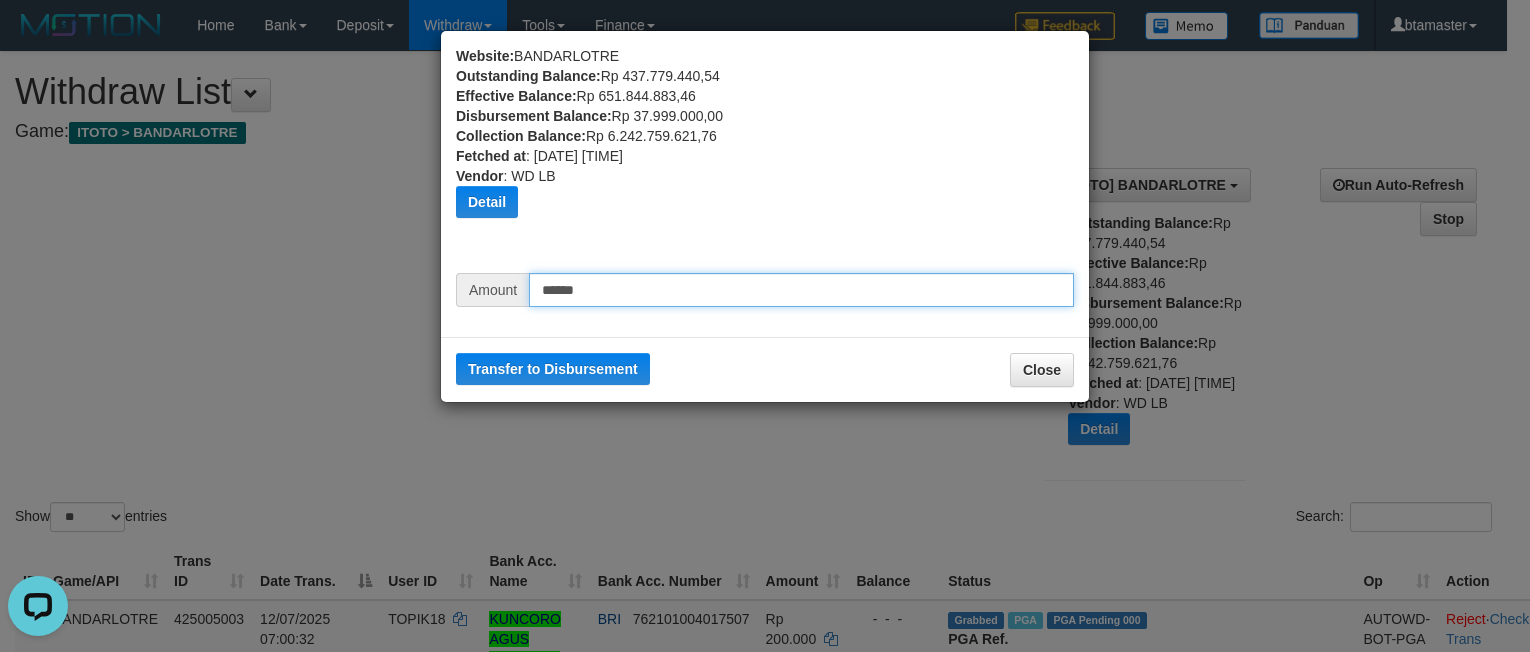 click on "******" at bounding box center (801, 290) 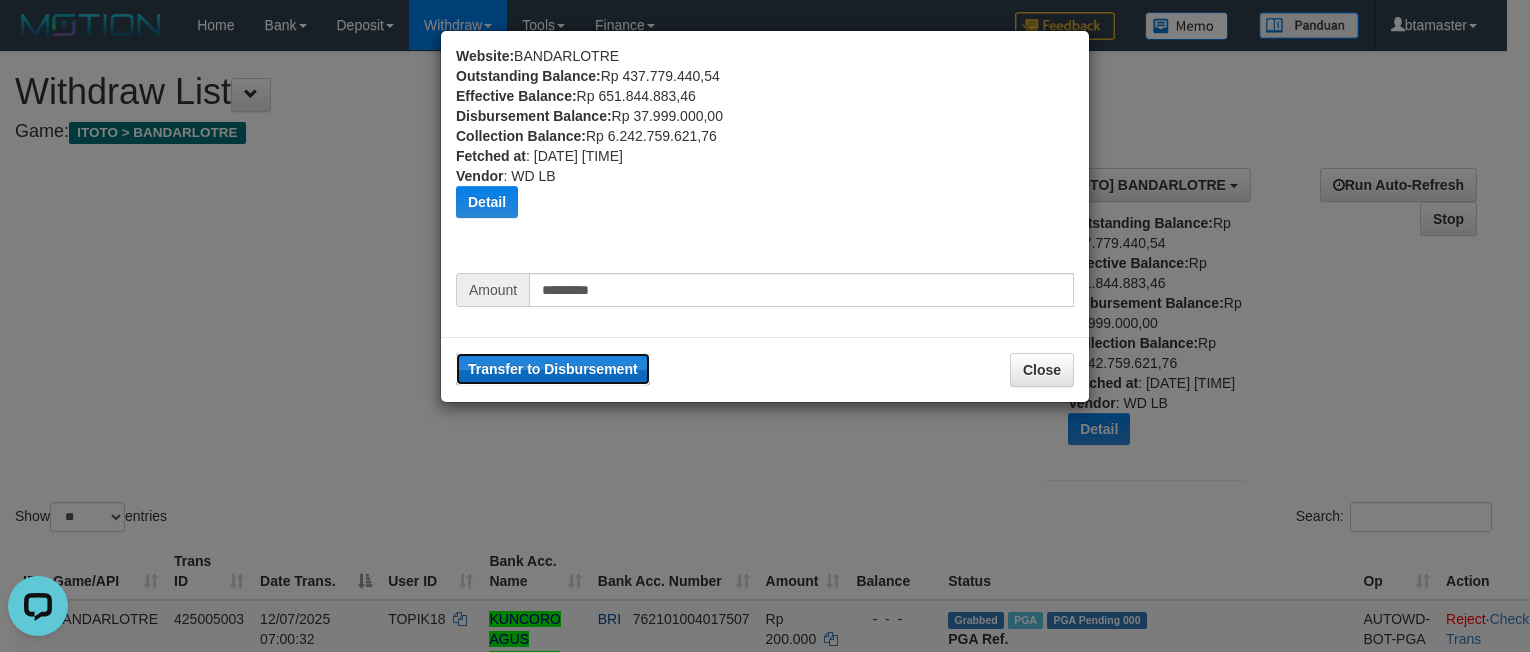 click on "Transfer to Disbursement" at bounding box center (553, 369) 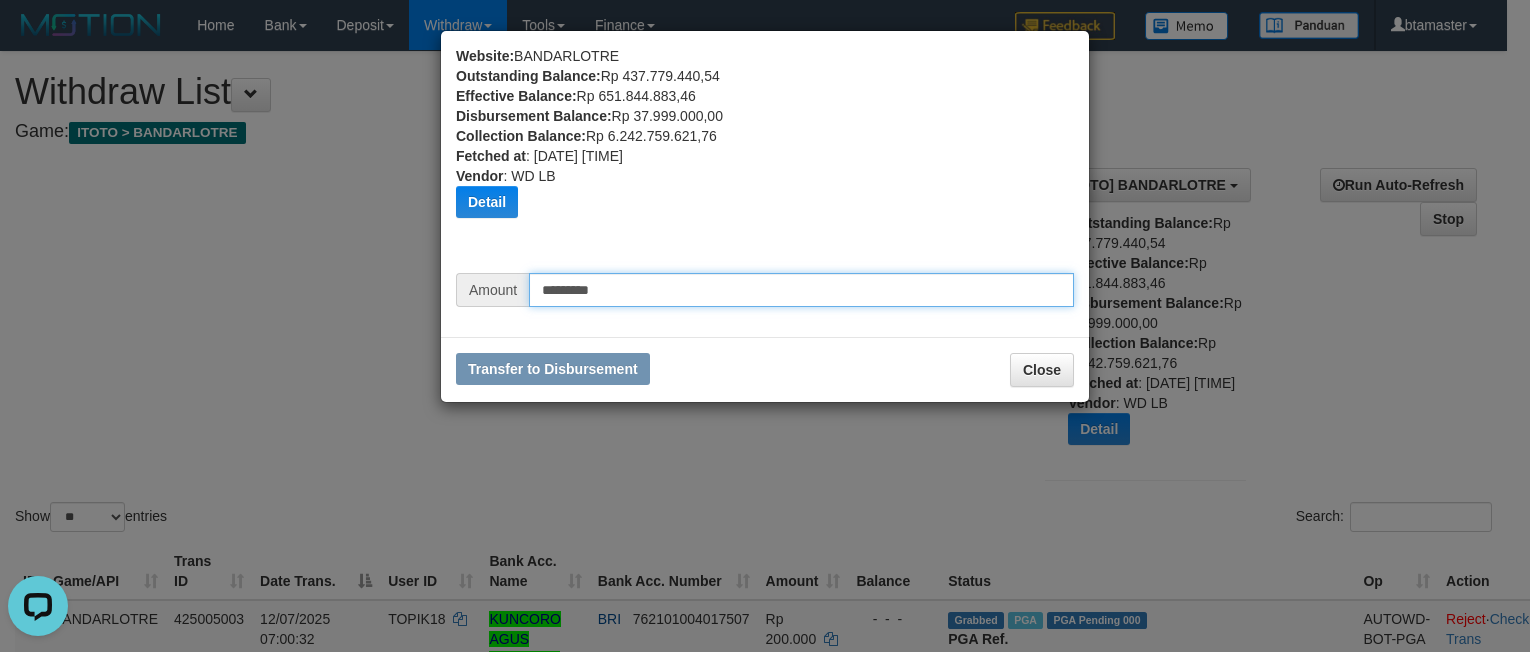 click on "*********" at bounding box center [801, 290] 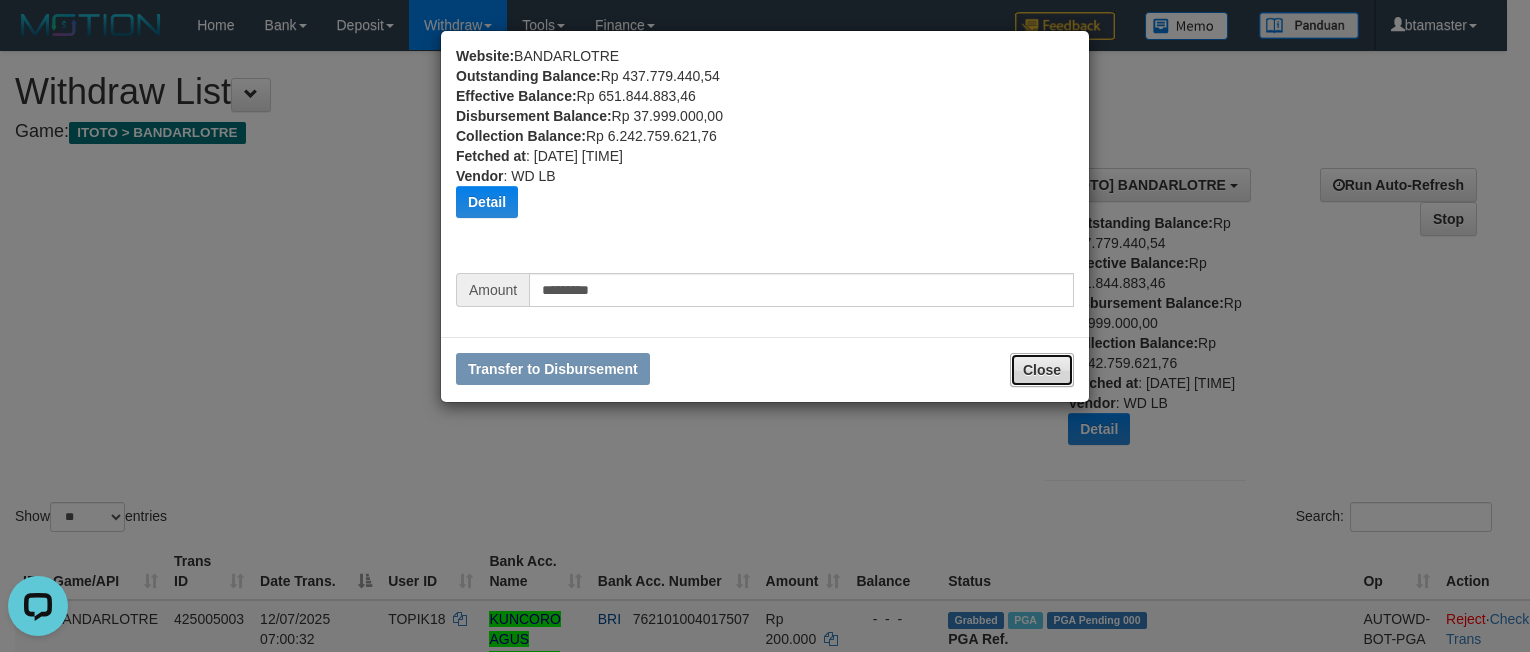 click on "Close" at bounding box center [1042, 370] 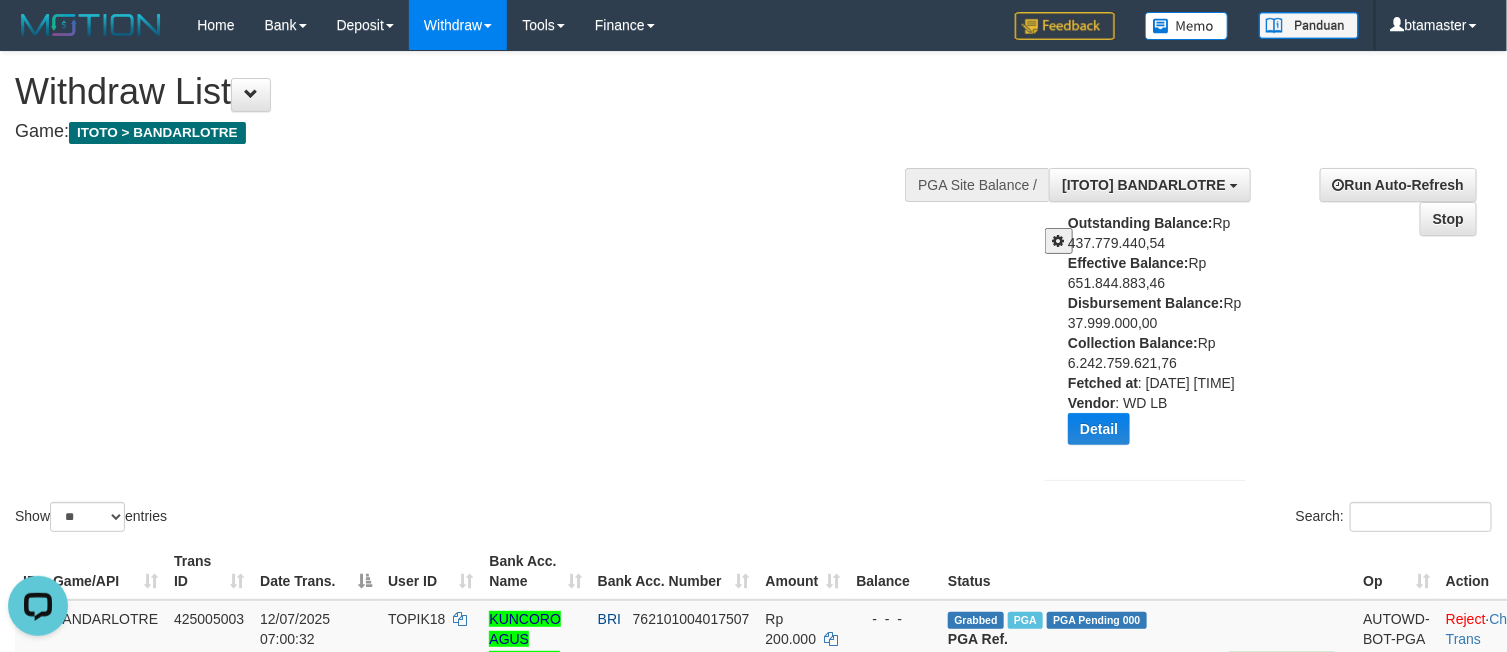 click at bounding box center (1059, 241) 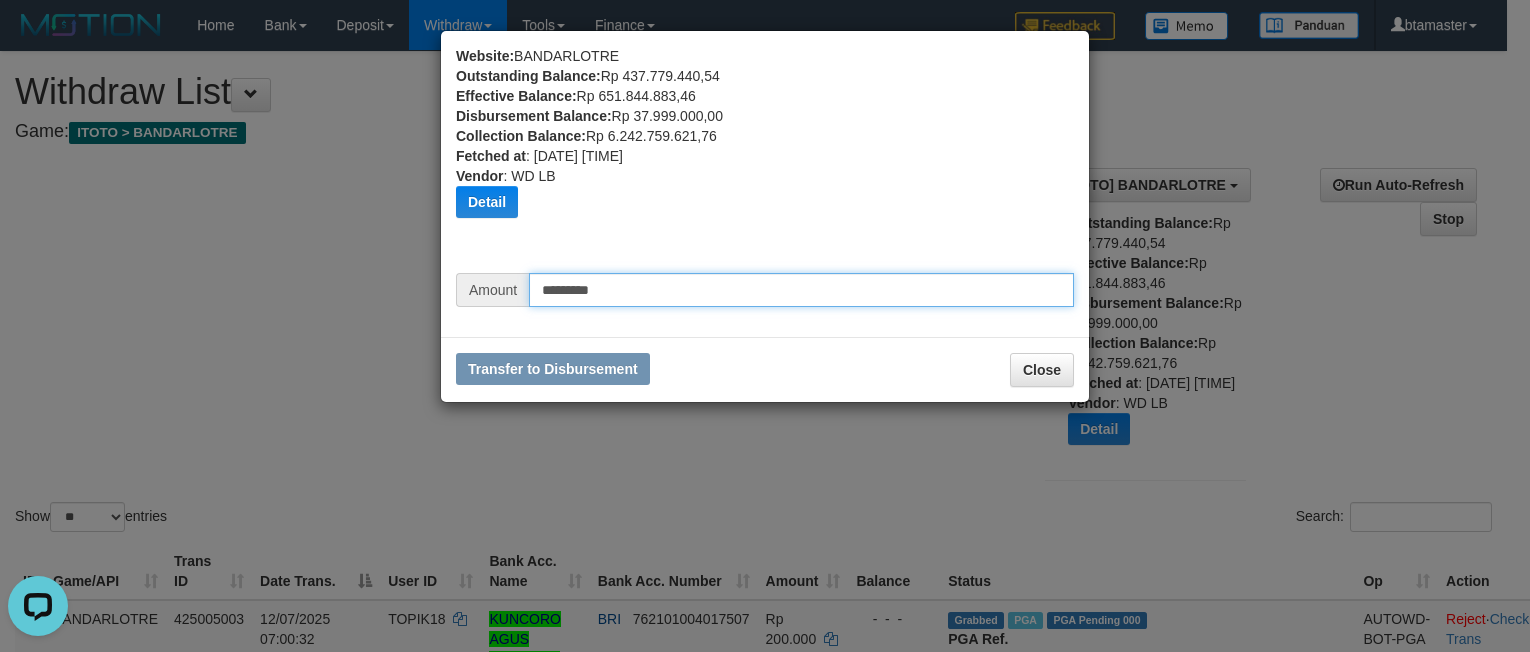 click on "*********" at bounding box center [801, 290] 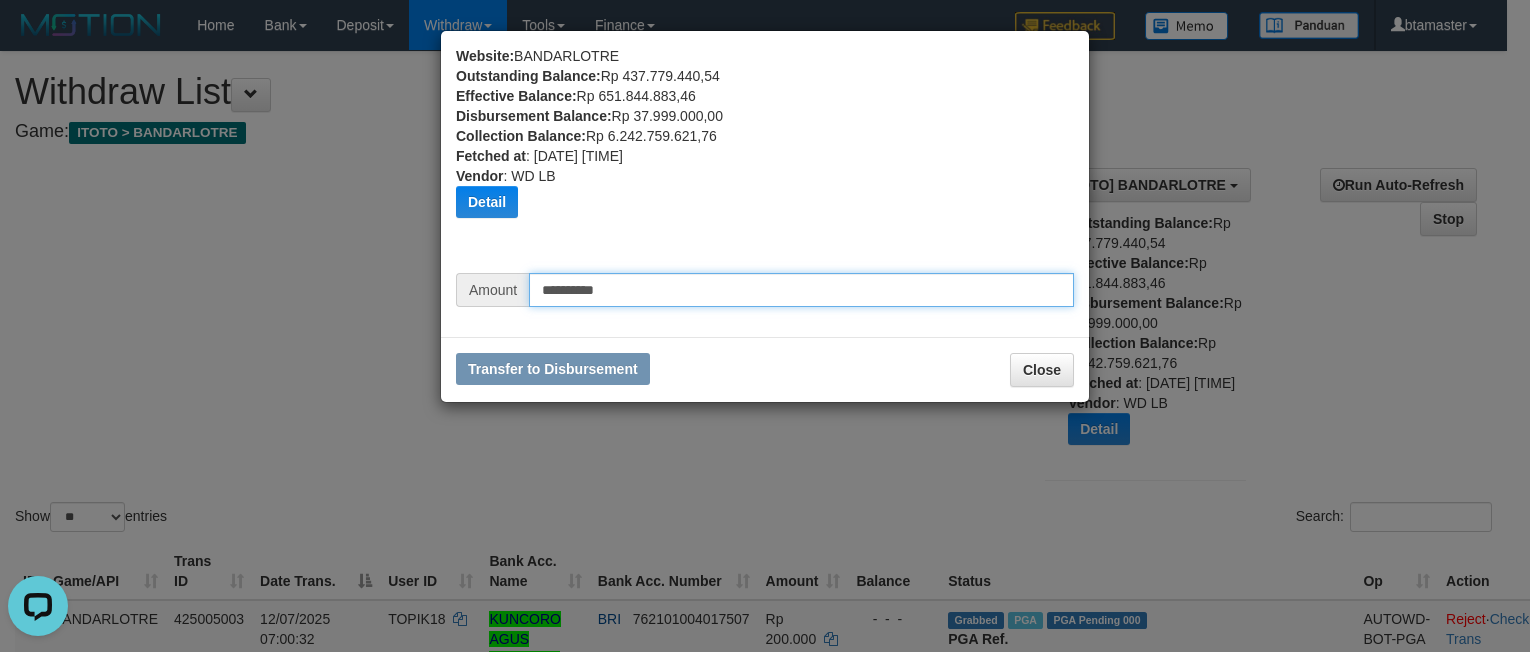 type on "*********" 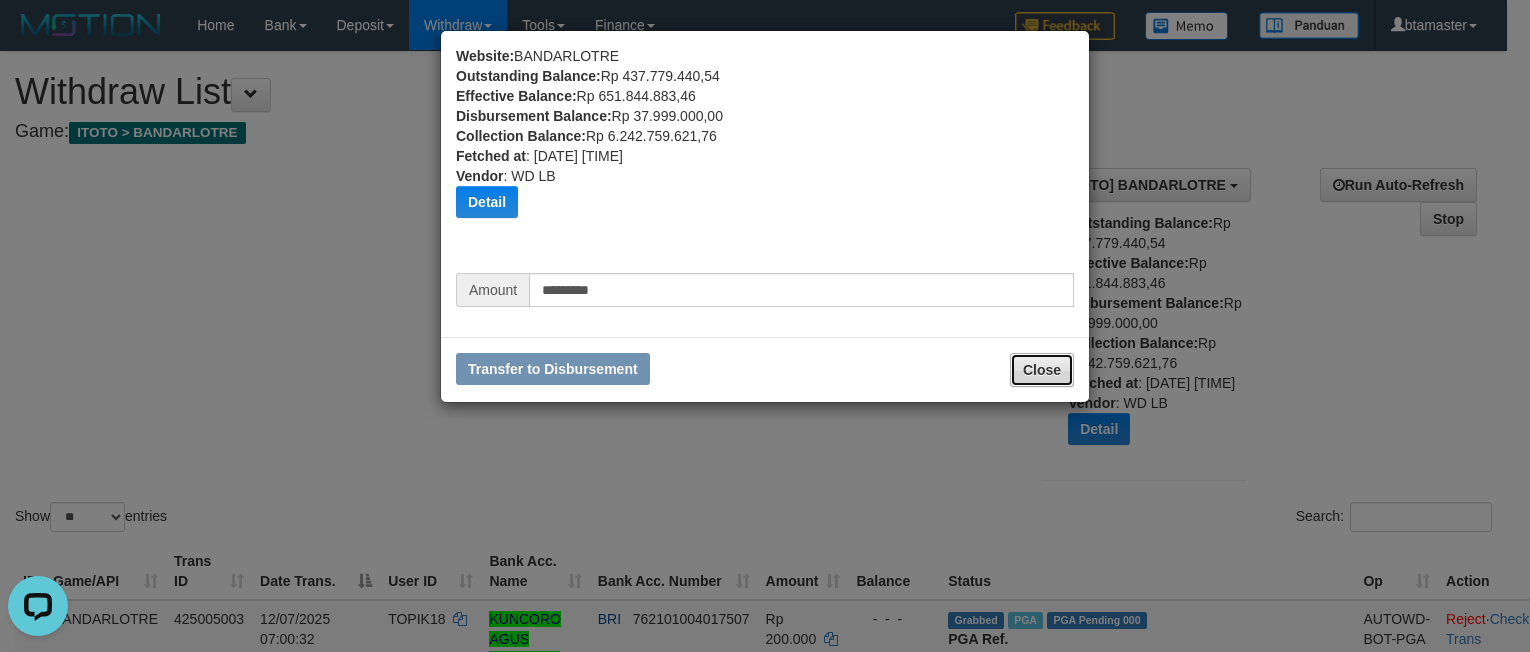 click on "Close" at bounding box center [1042, 370] 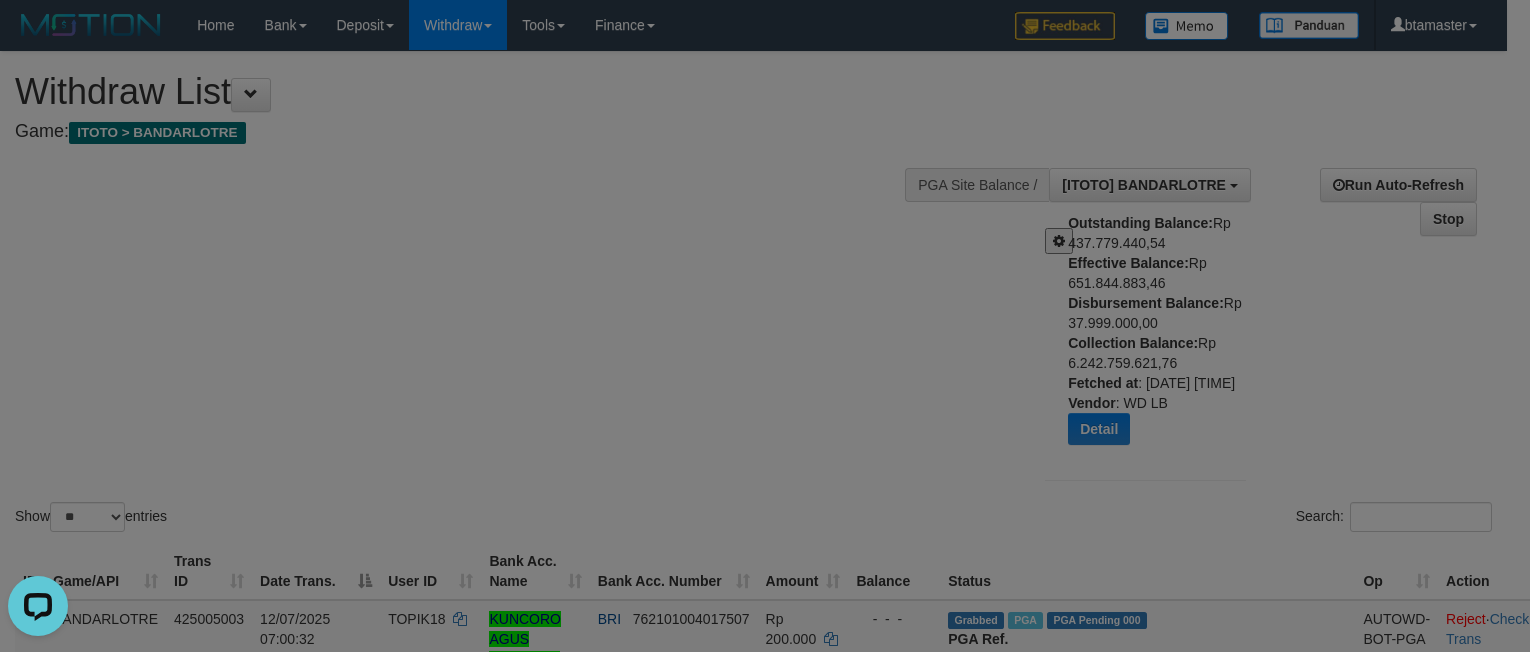 click at bounding box center (765, 326) 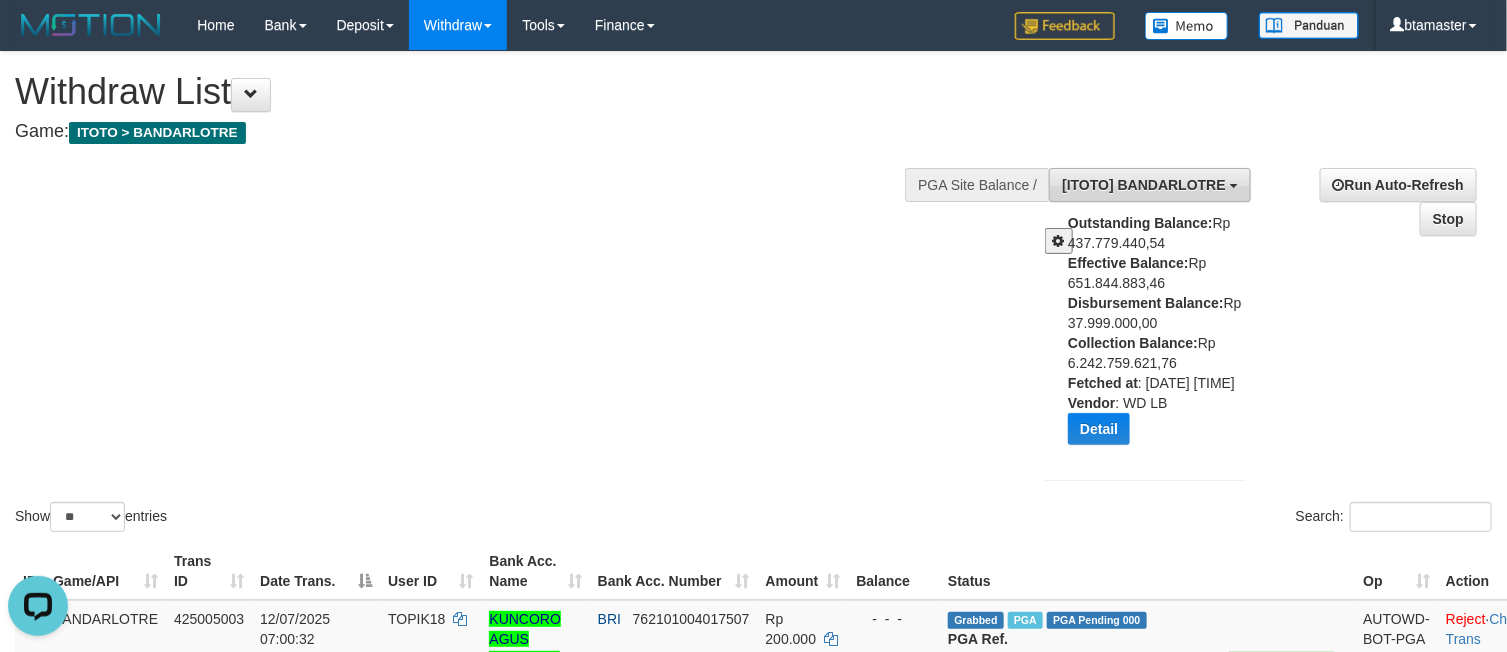 click on "[ITOTO] BANDARLOTRE" at bounding box center [1144, 185] 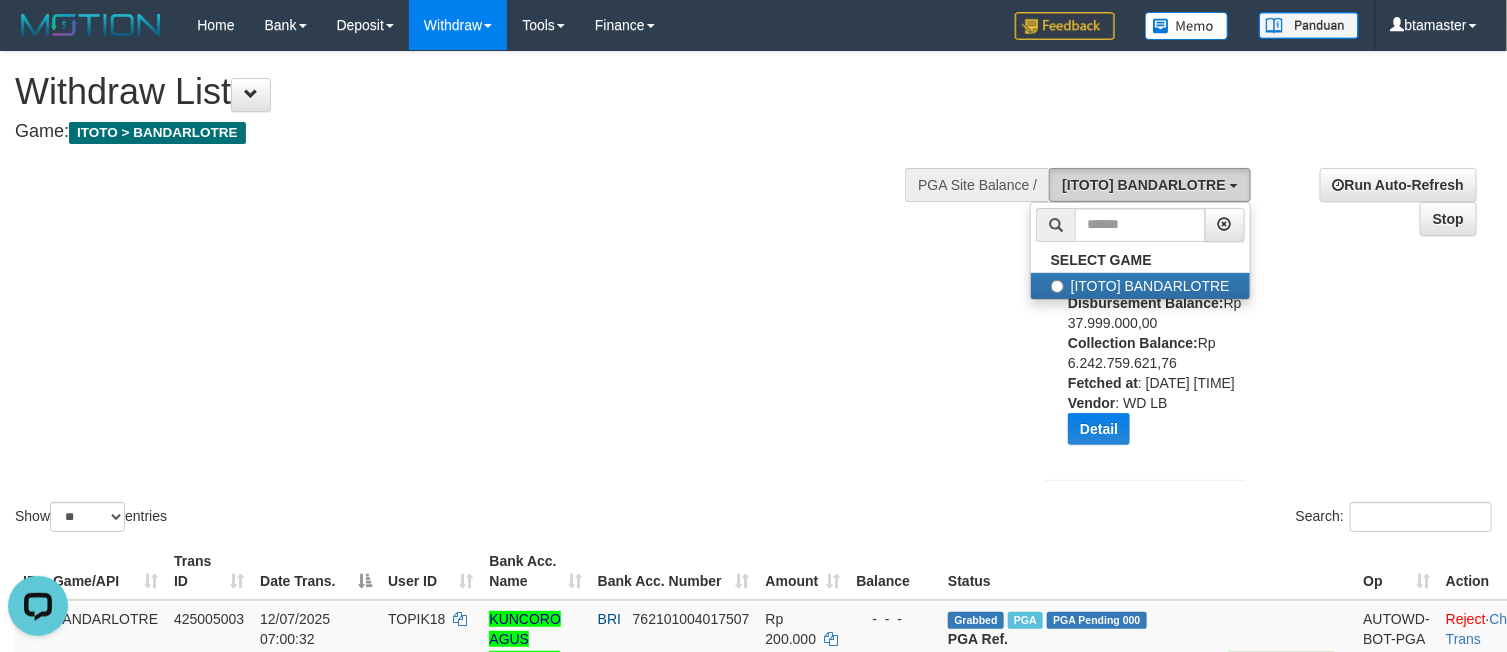 click on "[ITOTO] BANDARLOTRE" at bounding box center [1144, 185] 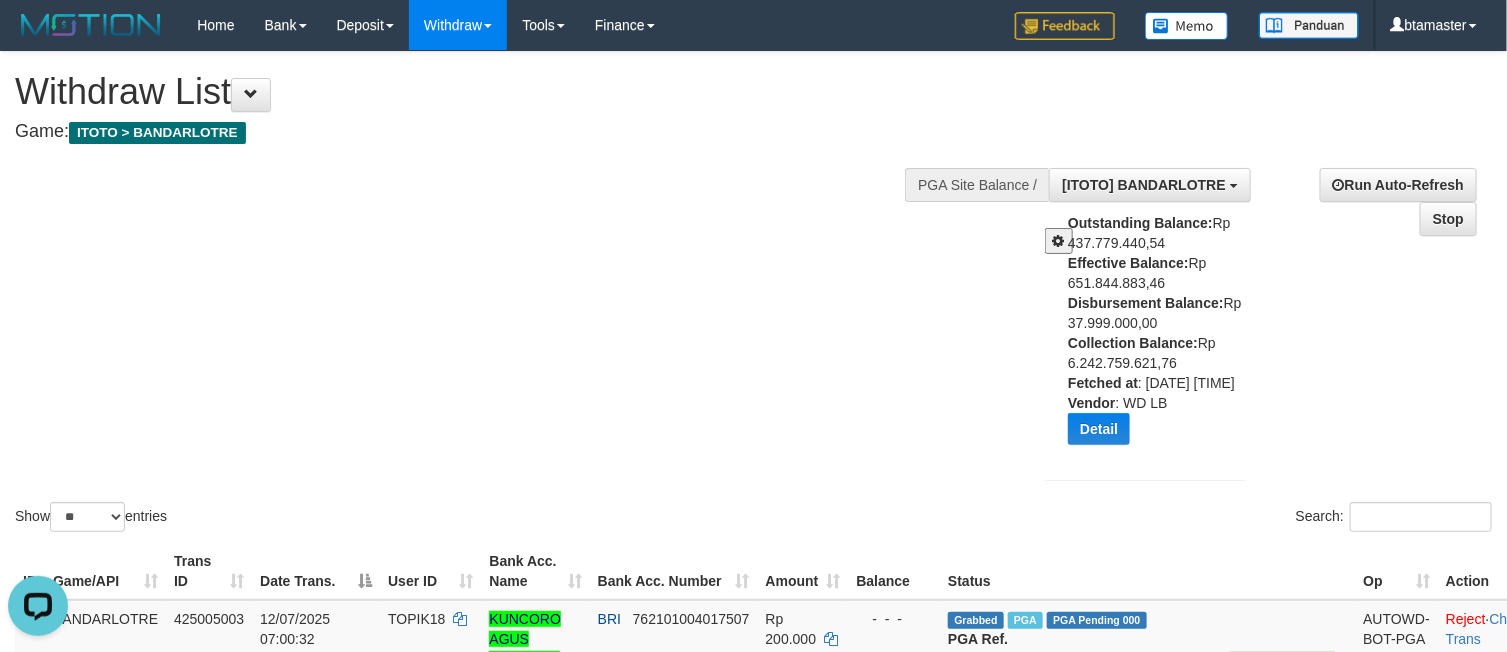 drag, startPoint x: 1239, startPoint y: 331, endPoint x: 1218, endPoint y: 312, distance: 28.319605 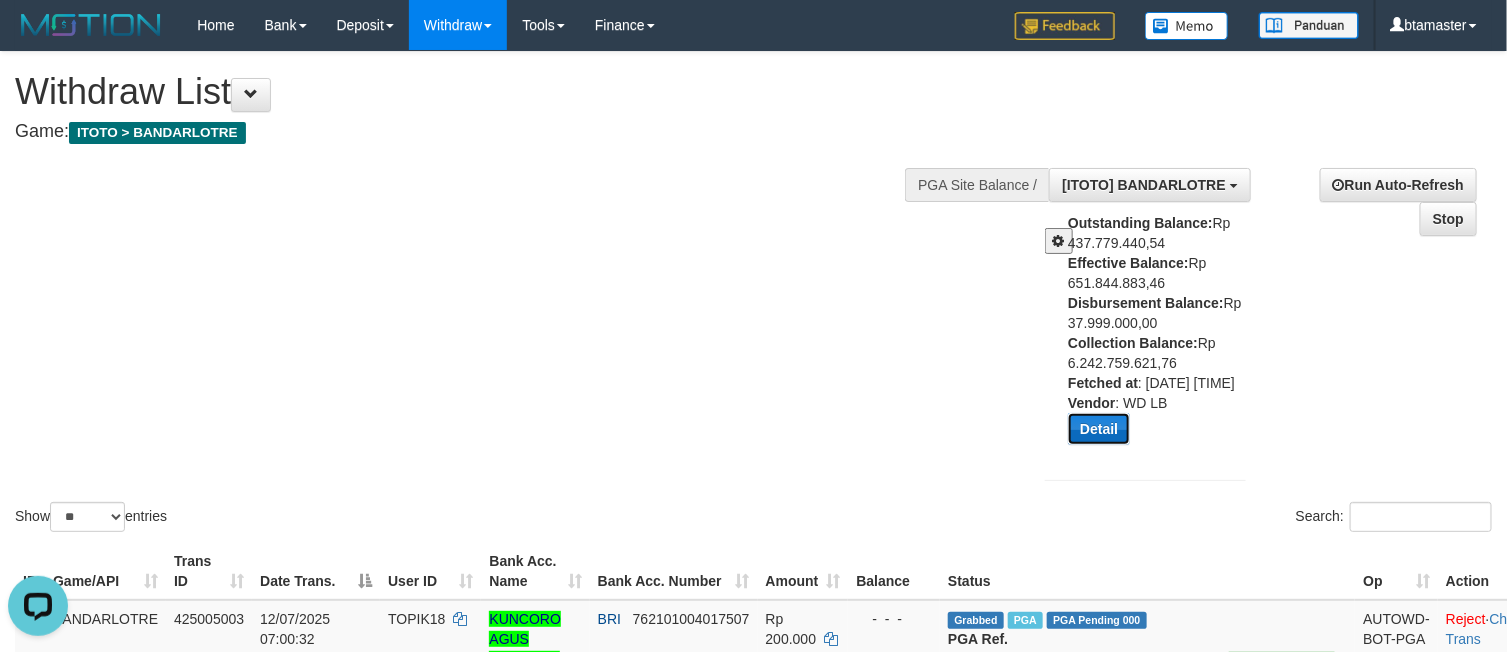 click on "Detail" at bounding box center (1099, 429) 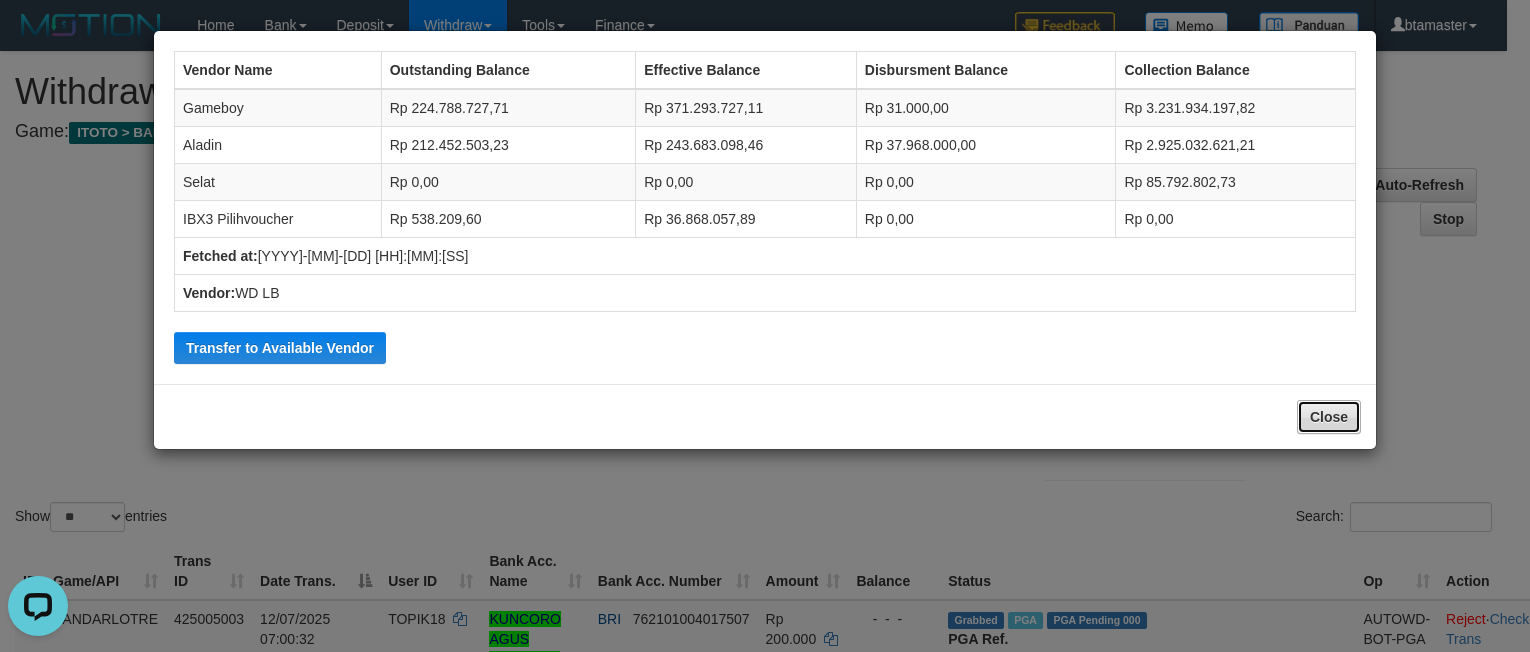 click on "Close" at bounding box center [1329, 417] 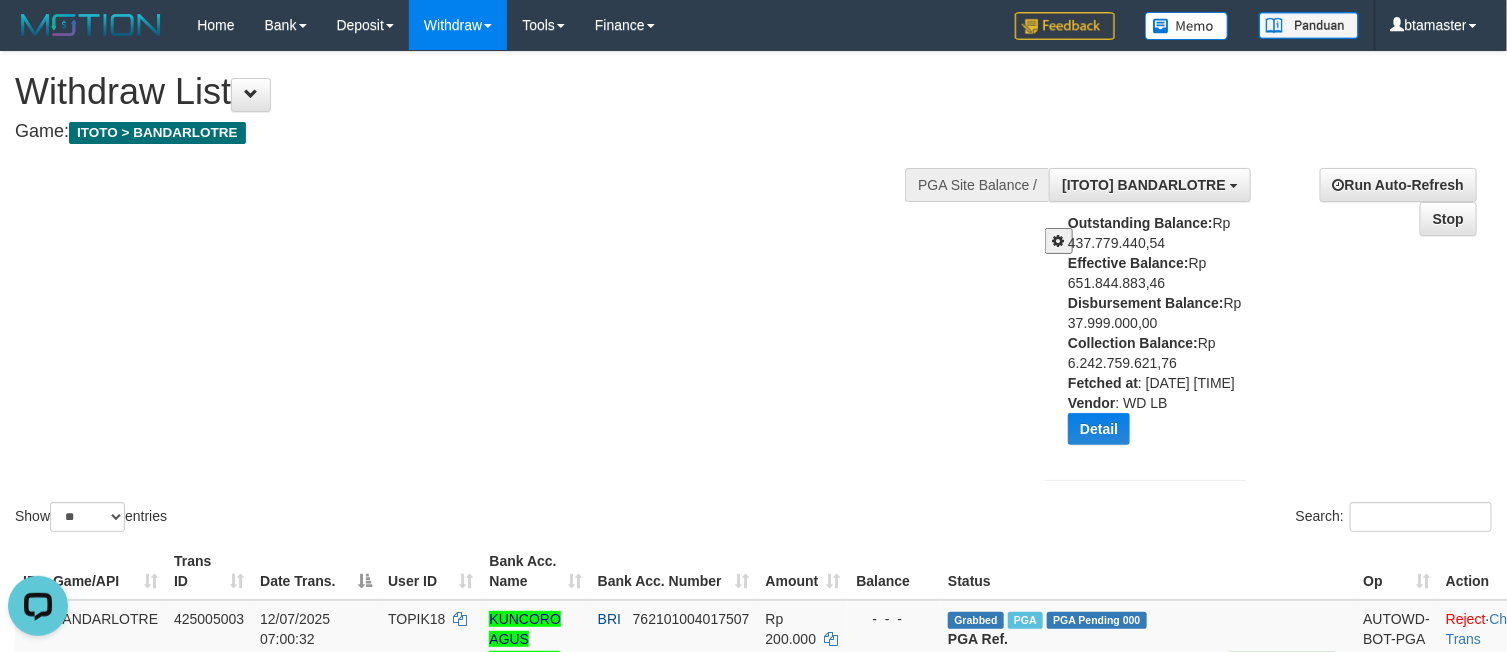 click on "Outstanding Balance:  Rp 437.779.440,54
Effective Balance:  Rp 651.844.883,46
Disbursement Balance:  Rp 37.999.000,00
Collection Balance:  Rp 6.242.759.621,76
Fetched at : [DATE] [TIME]
Vendor : WD LB
Detail
Vendor Name
Outstanding Balance
Effective Balance
Disbursment Balance
Collection Balance
Gameboy
Rp 224.788.727,71
Rp 371.293.727,11
Rp 31.000,00
Rp 3.231.934.197,82
Aladin
Rp 212.452.503,23
Rp 243.683.098,46
Rp 37.968.000,00
Rp 2.925.032.621,21
SelatRp 0,00" at bounding box center [1164, 336] 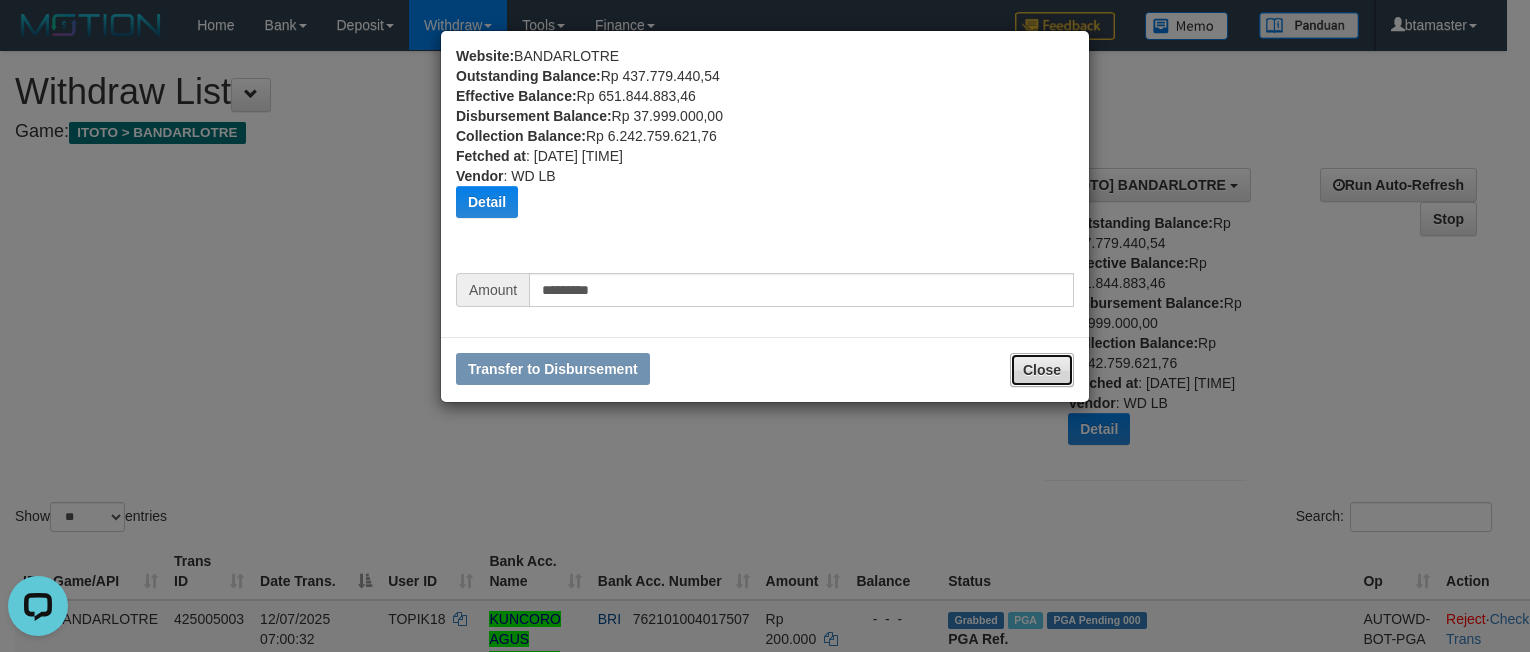 click on "Close" at bounding box center (1042, 370) 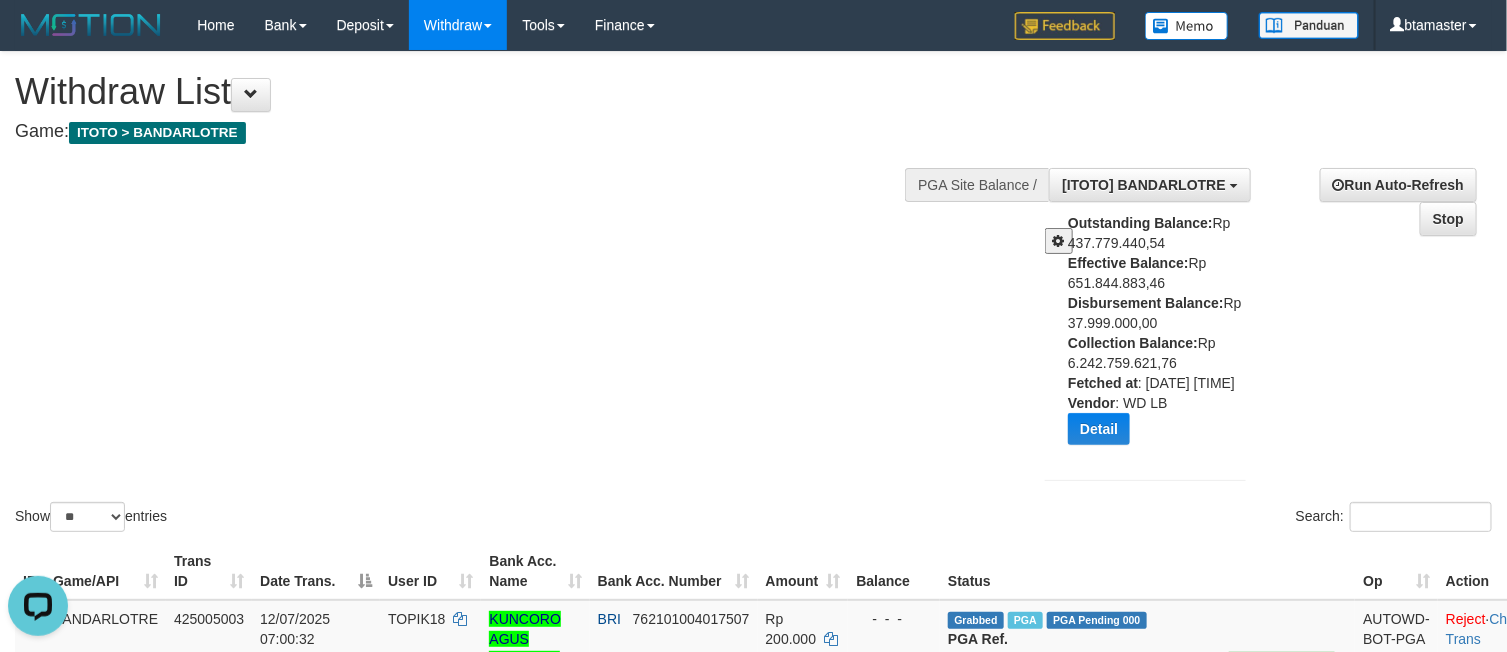 click on "Outstanding Balance:  Rp 437.779.440,54
Effective Balance:  Rp 651.844.883,46
Disbursement Balance:  Rp 37.999.000,00
Collection Balance:  Rp 6.242.759.621,76
Fetched at : [DATE] [TIME]
Vendor : WD LB
Detail
Vendor Name
Outstanding Balance
Effective Balance
Disbursment Balance
Collection Balance
Gameboy
Rp 224.788.727,71
Rp 371.293.727,11
Rp 31.000,00
Rp 3.231.934.197,82
Aladin
Rp 212.452.503,23
Rp 243.683.098,46
Rp 37.968.000,00
Rp 2.925.032.621,21
SelatRp 0,00 Rp 0,00" at bounding box center (1145, 336) 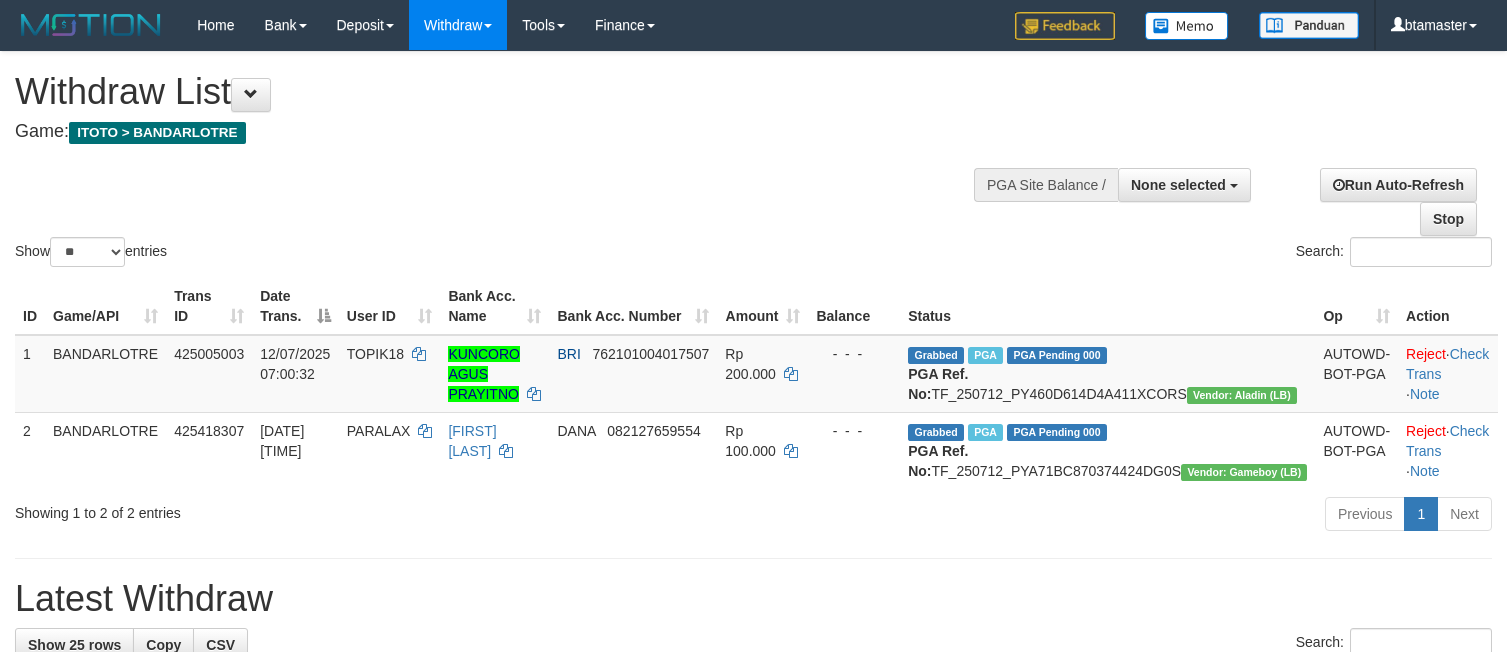 select 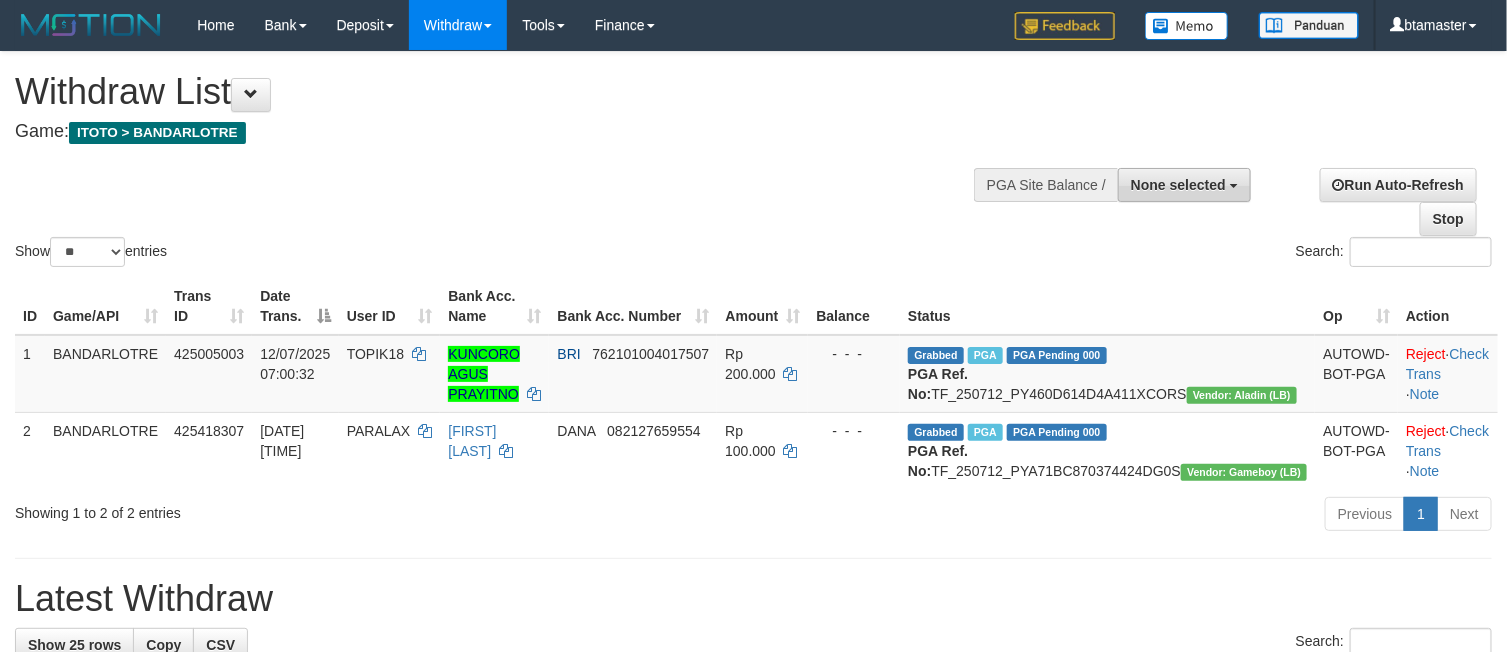 click on "None selected" at bounding box center [1178, 185] 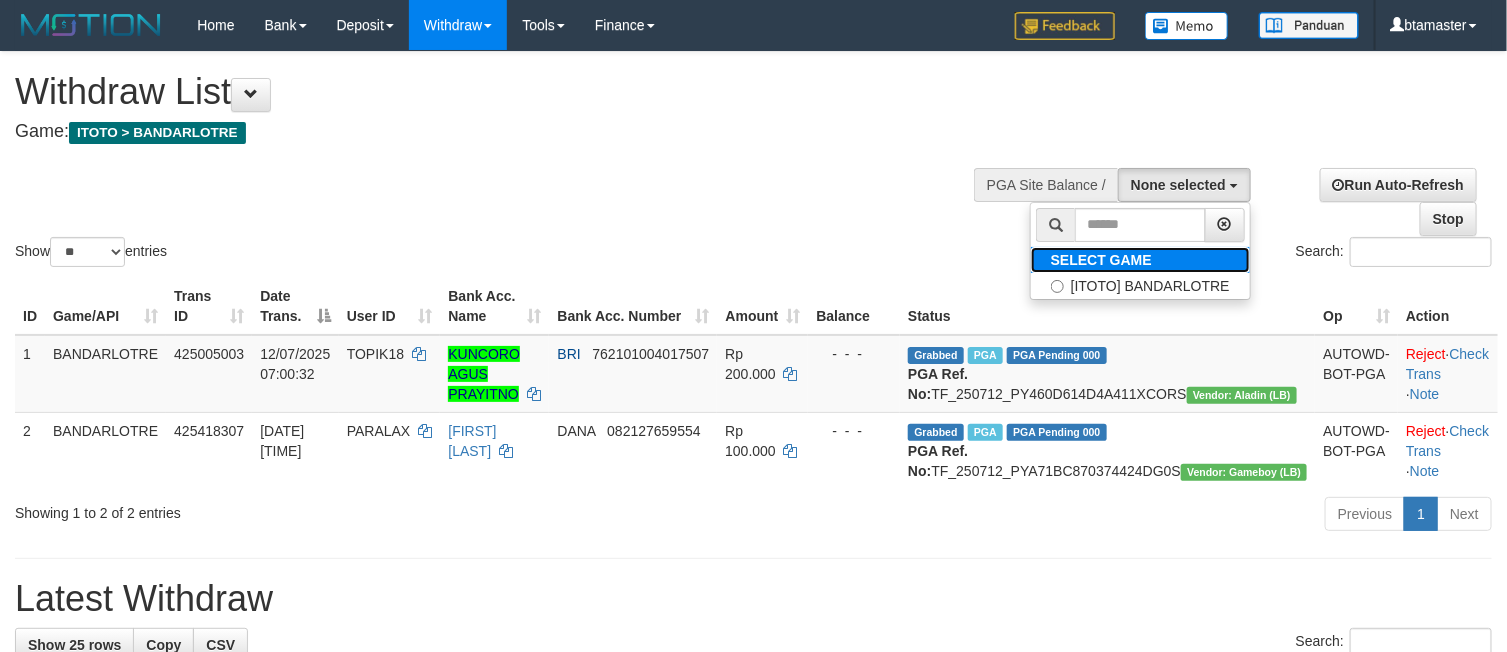 click on "SELECT GAME" at bounding box center (1101, 260) 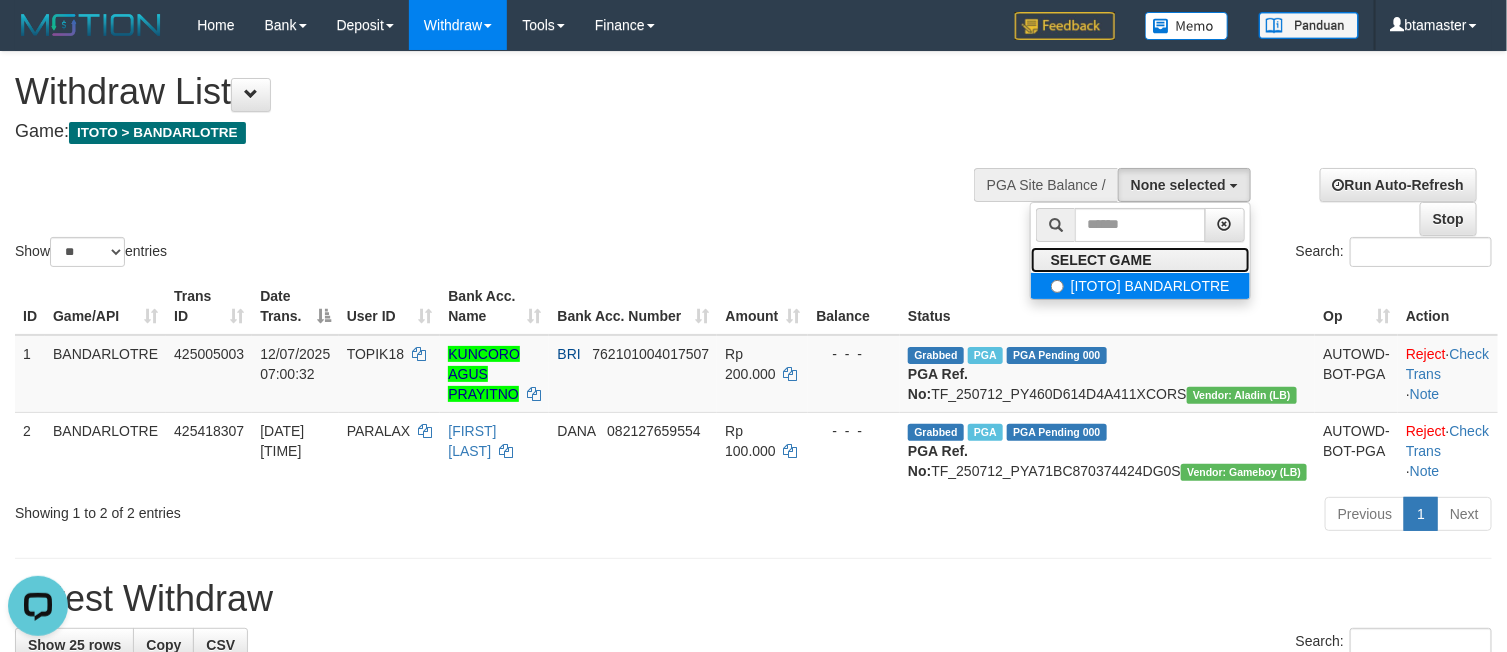 scroll, scrollTop: 0, scrollLeft: 0, axis: both 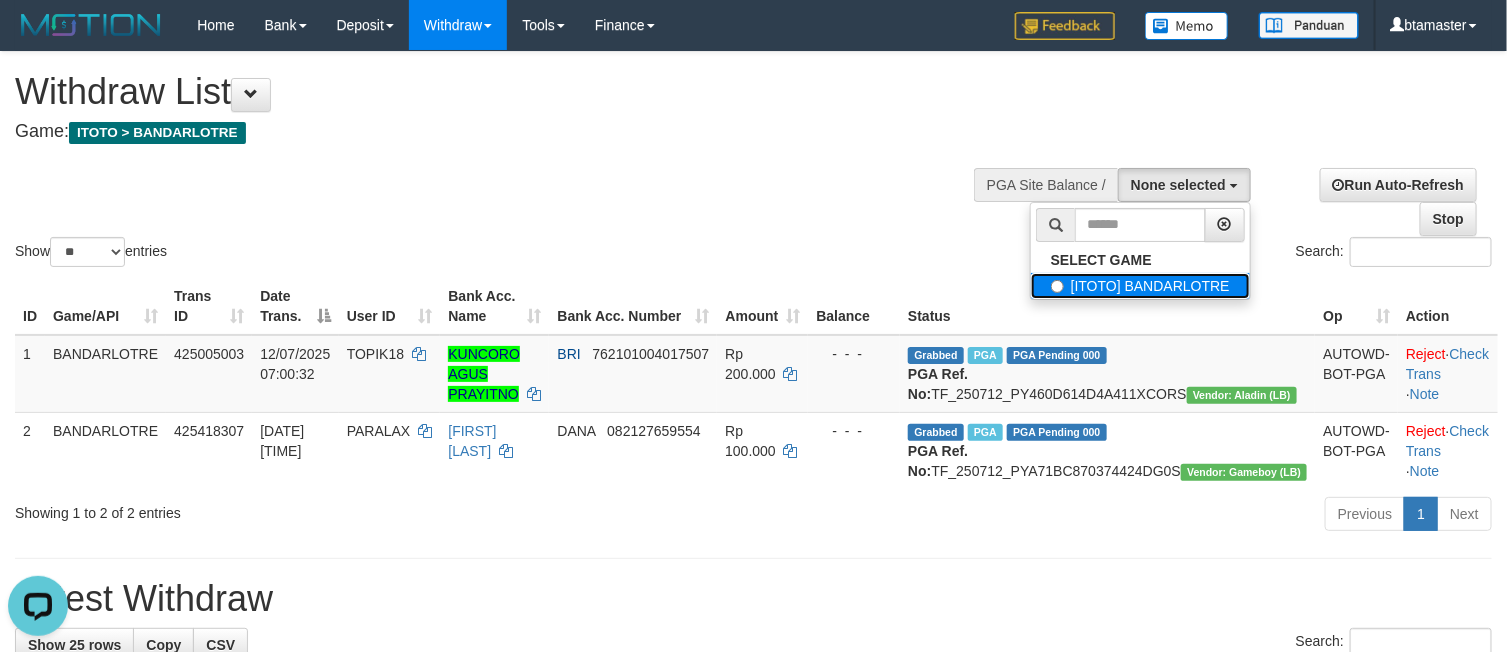 click on "[ITOTO] BANDARLOTRE" at bounding box center (1140, 286) 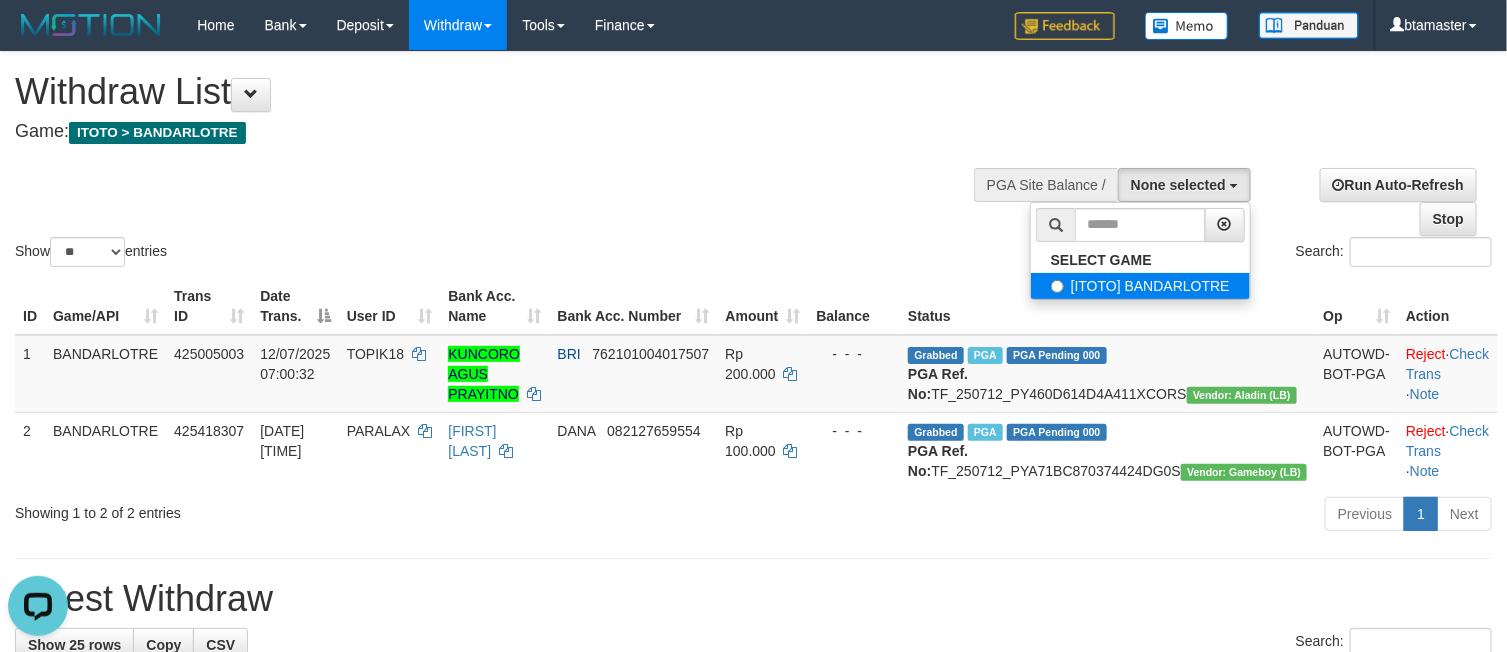 select on "****" 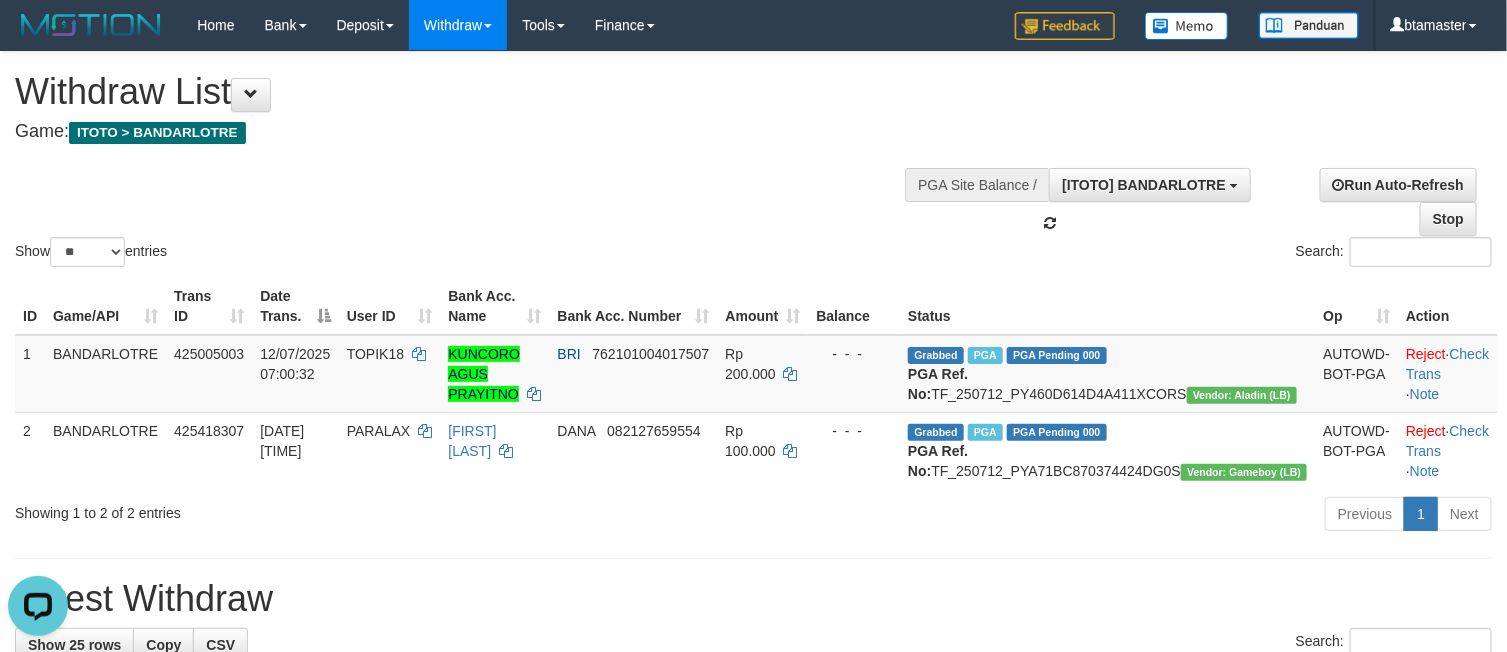 scroll, scrollTop: 18, scrollLeft: 0, axis: vertical 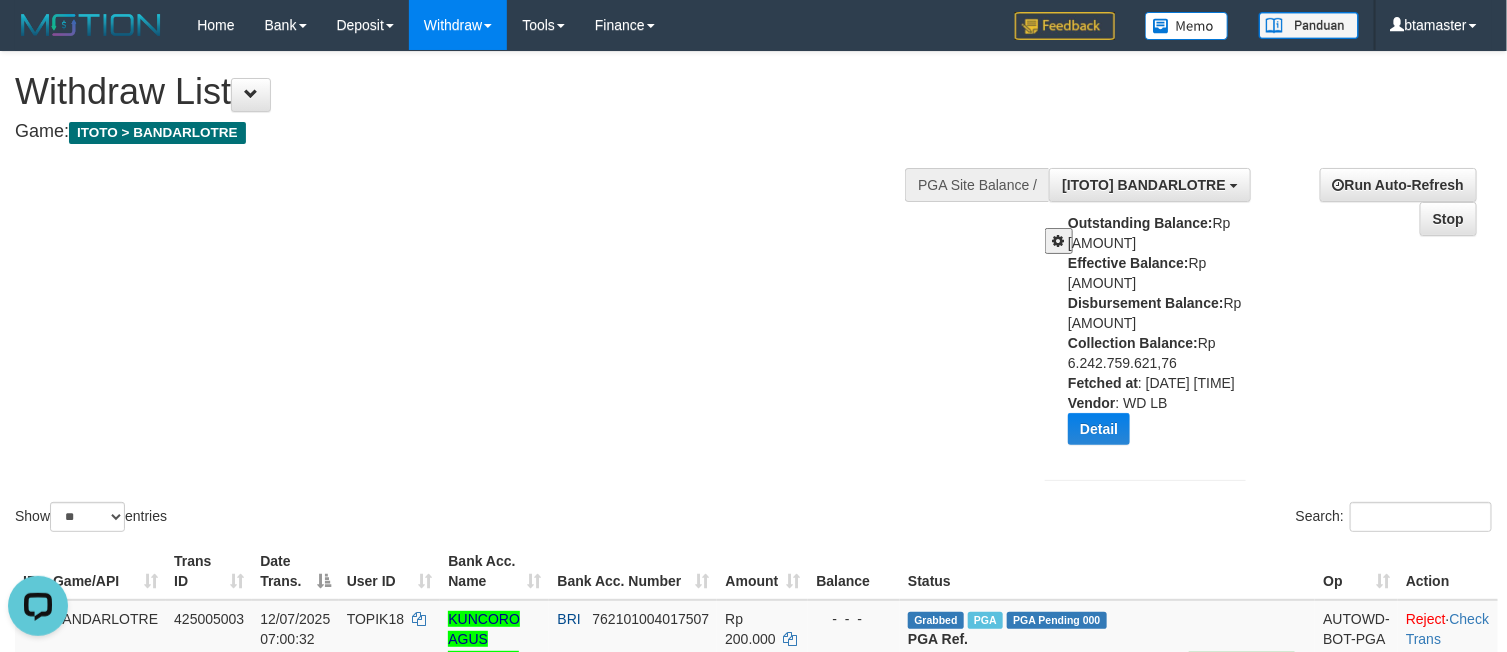 click at bounding box center (1059, 241) 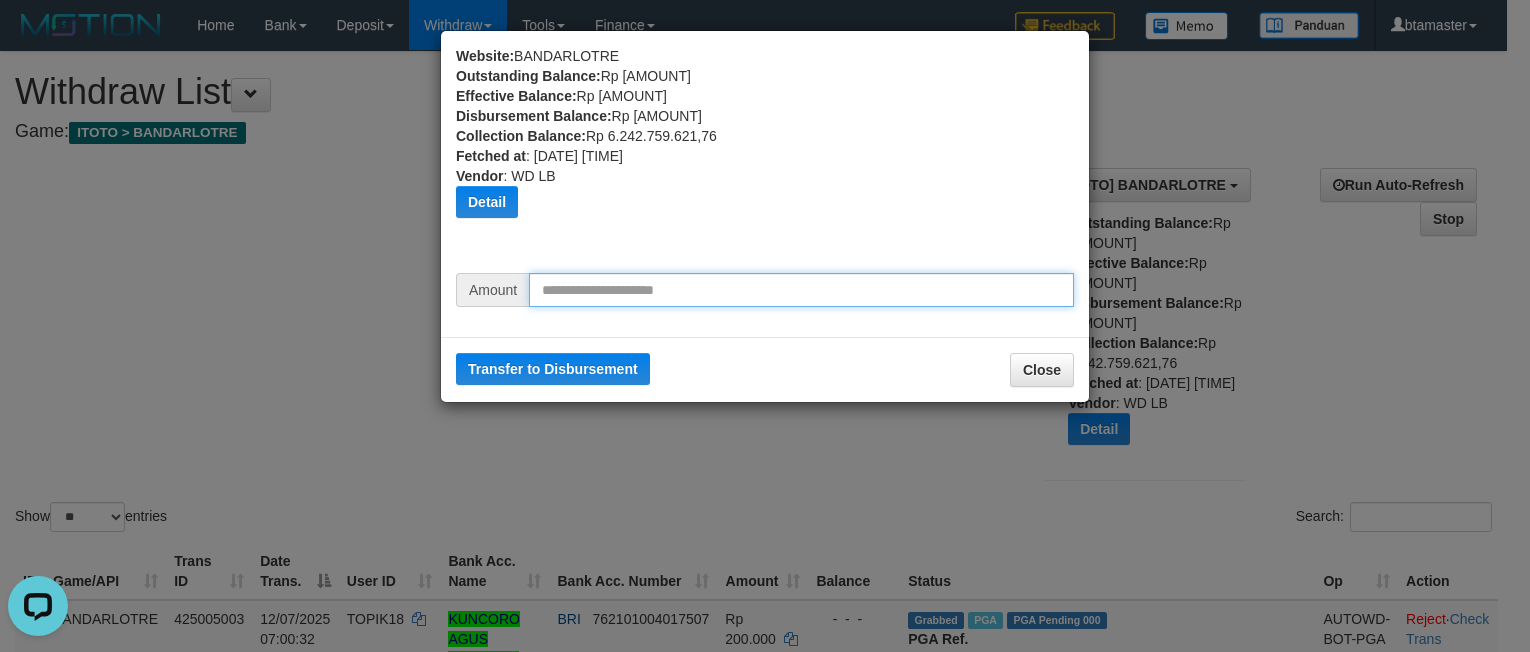 click at bounding box center [801, 290] 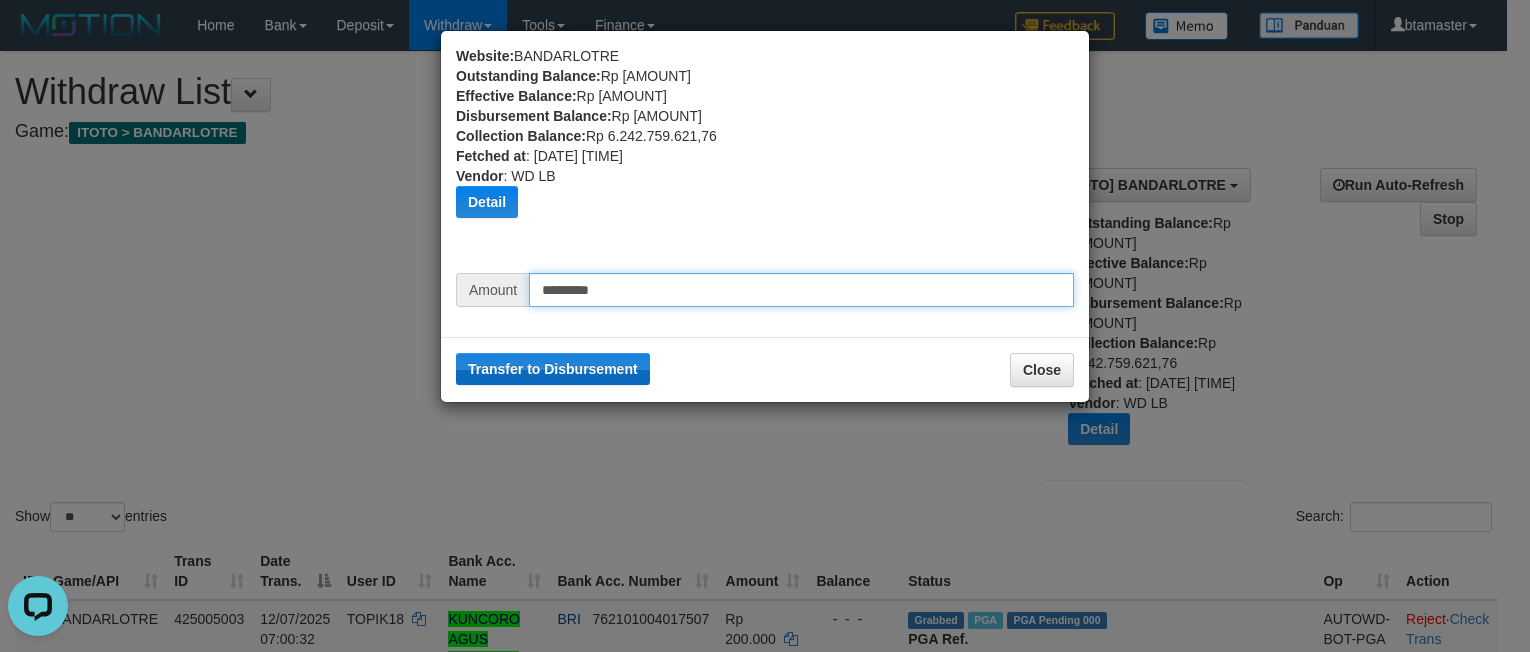 type on "*********" 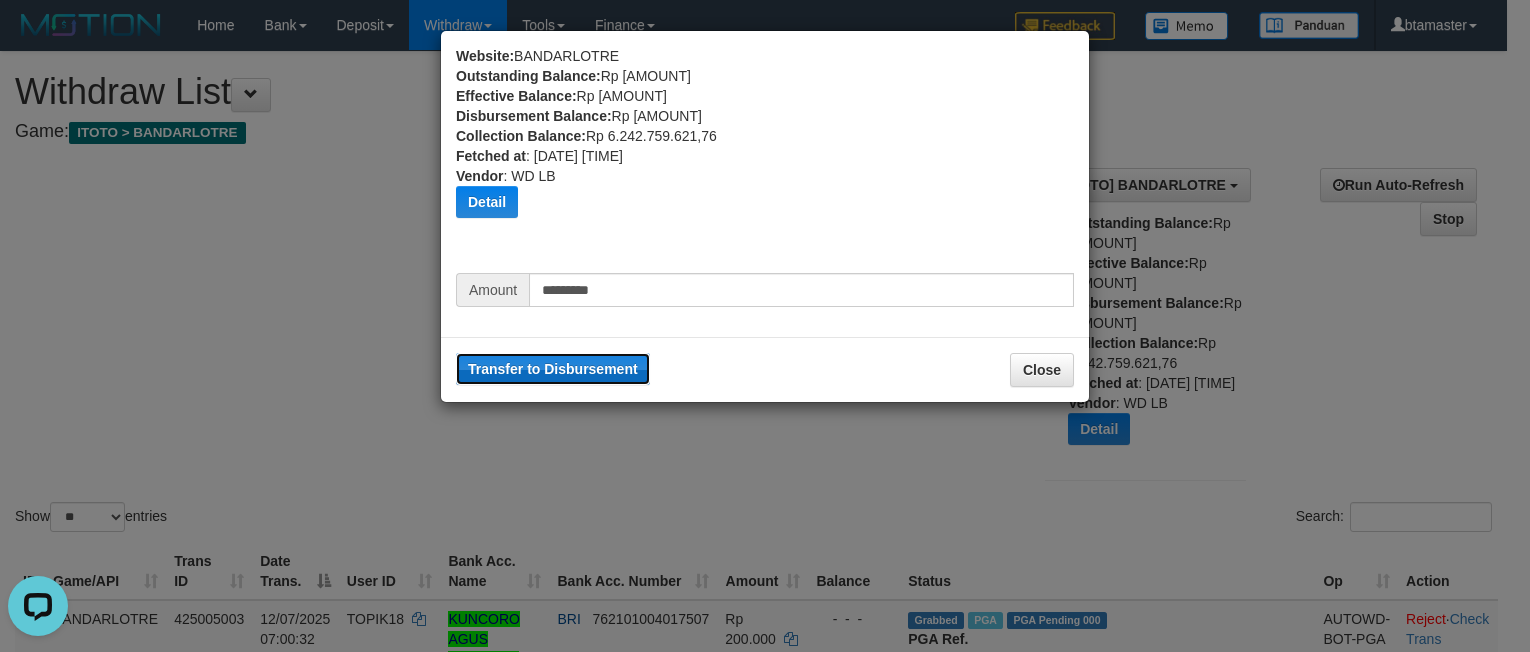 click on "Transfer to Disbursement" at bounding box center [553, 369] 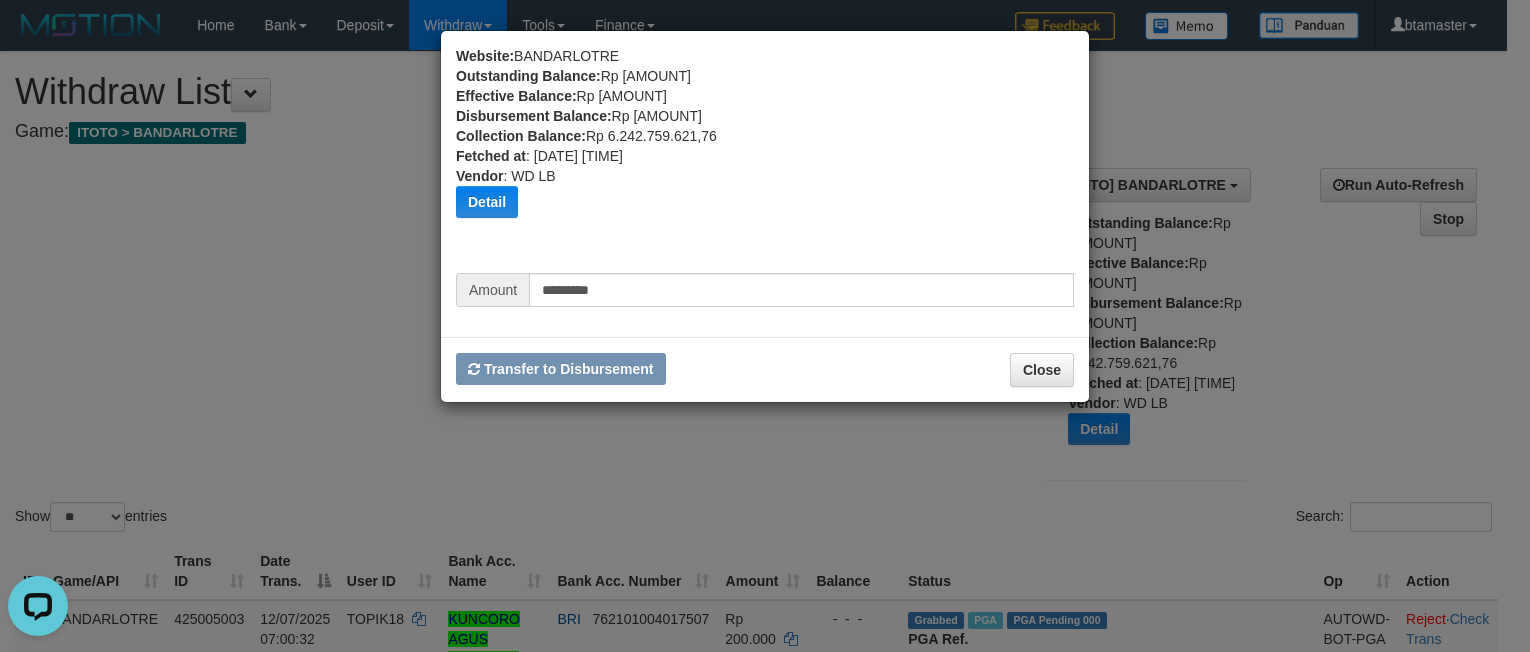 type 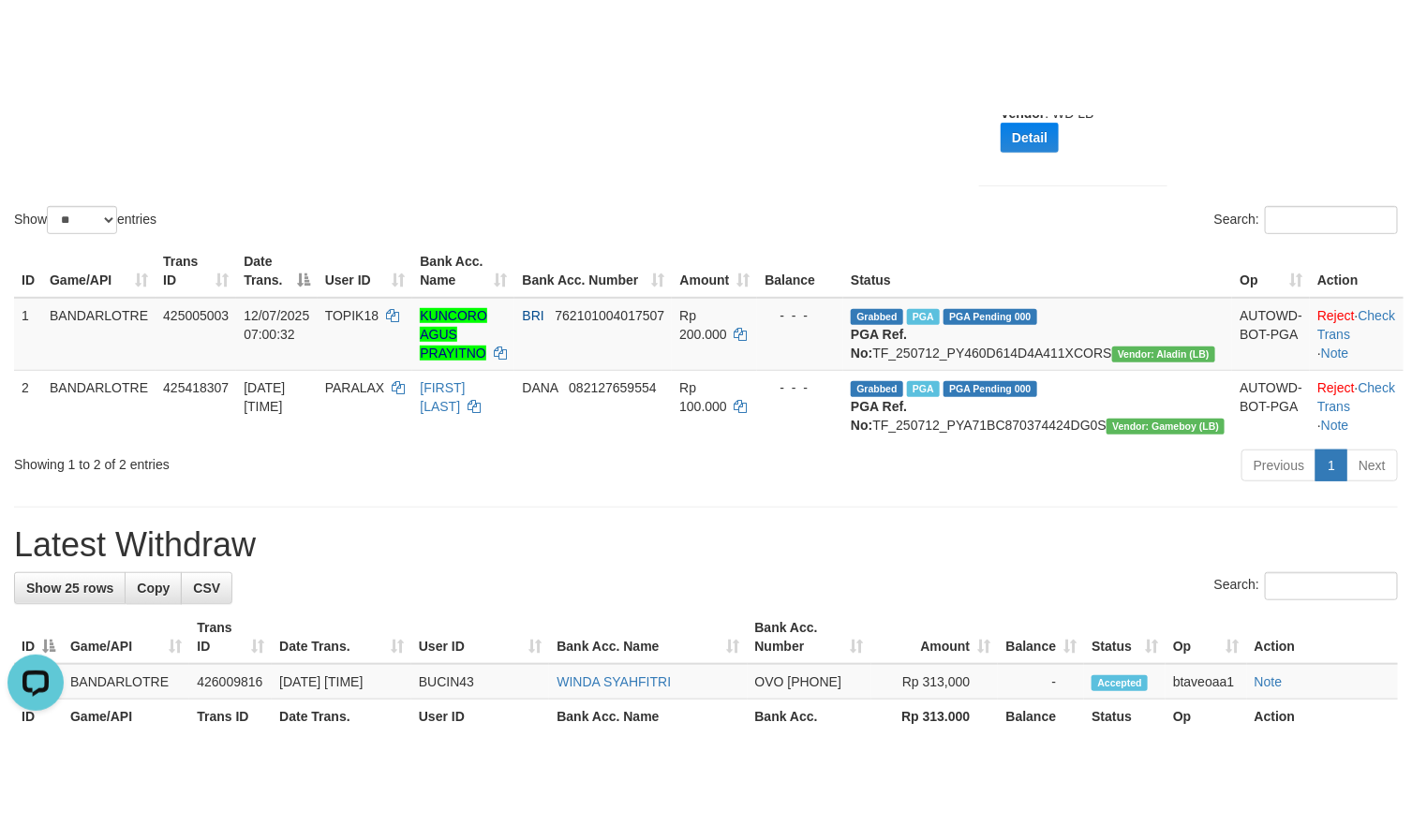 scroll, scrollTop: 421, scrollLeft: 0, axis: vertical 